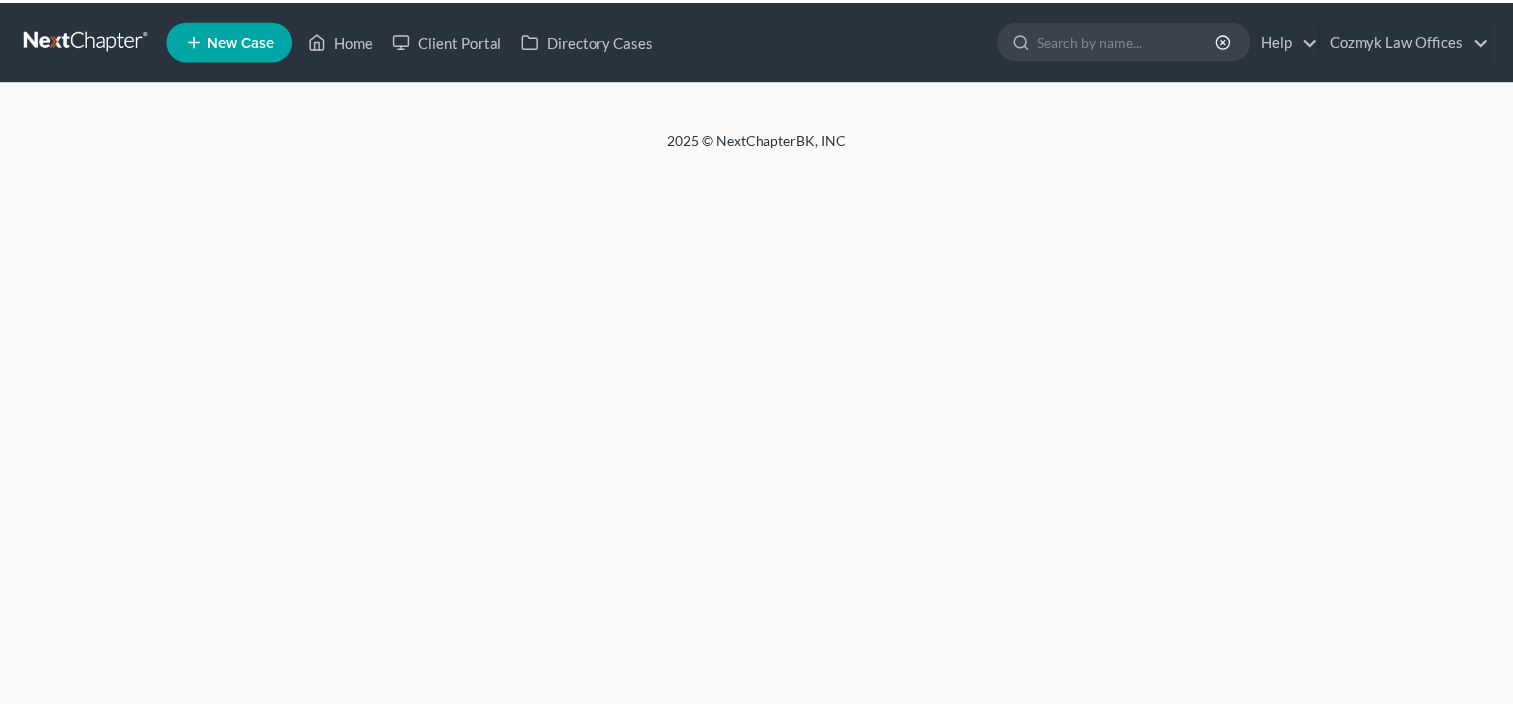 scroll, scrollTop: 0, scrollLeft: 0, axis: both 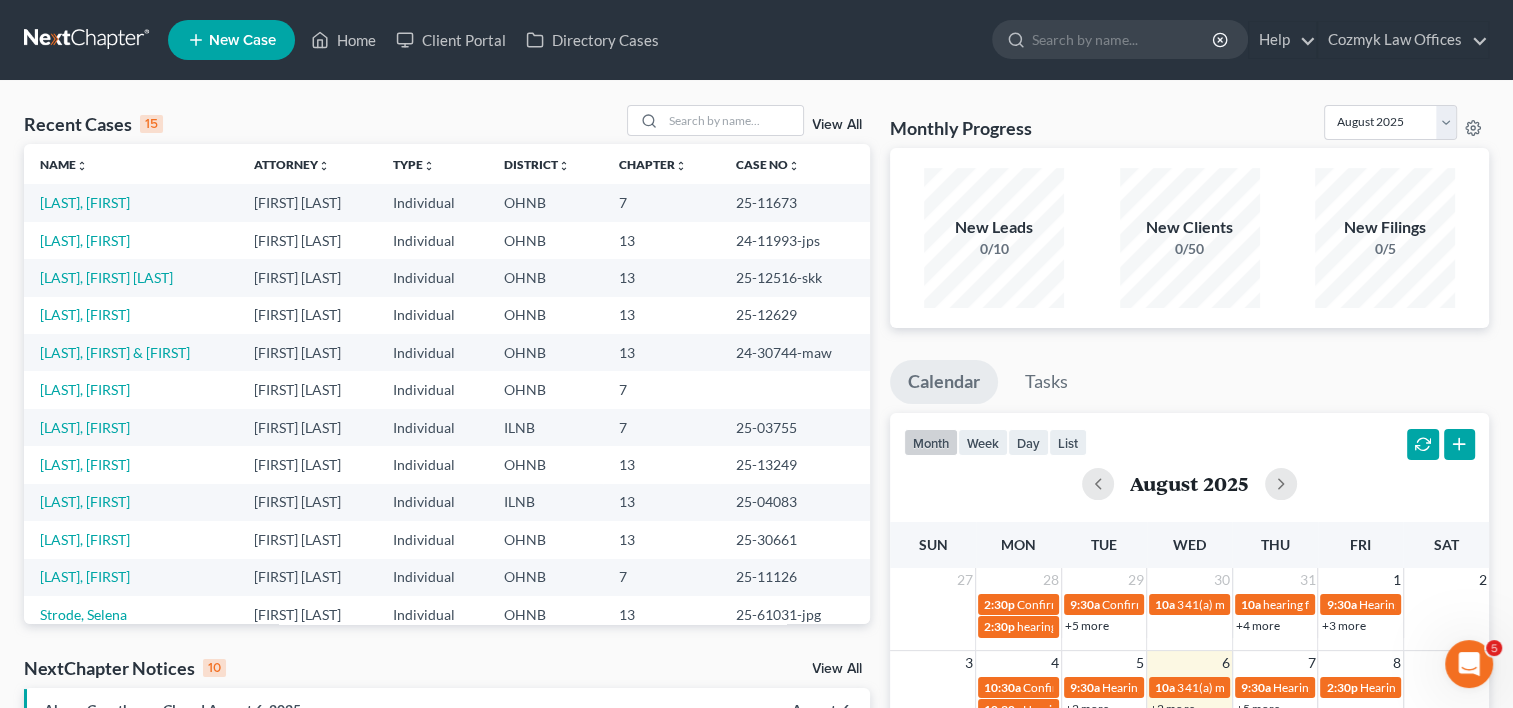 click on "New Case" at bounding box center (242, 40) 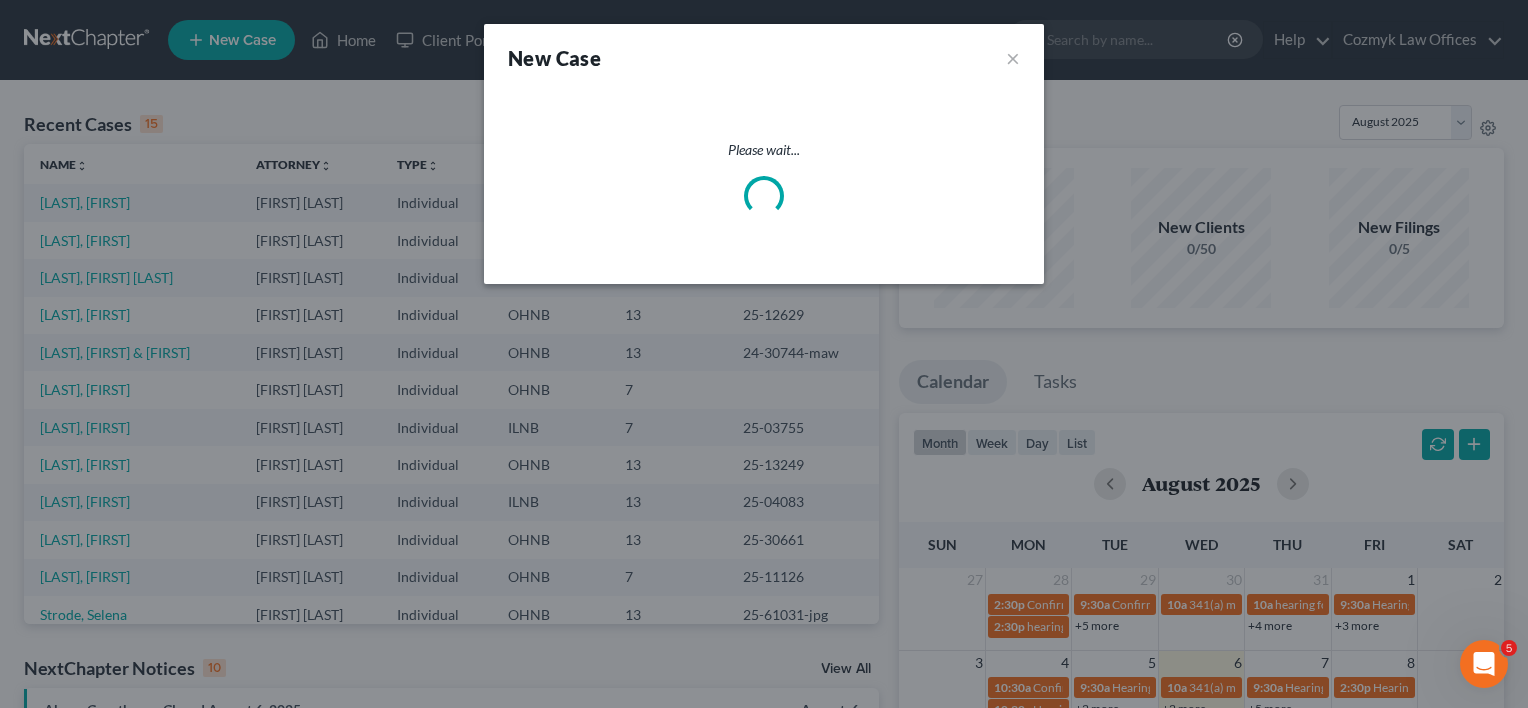 select on "61" 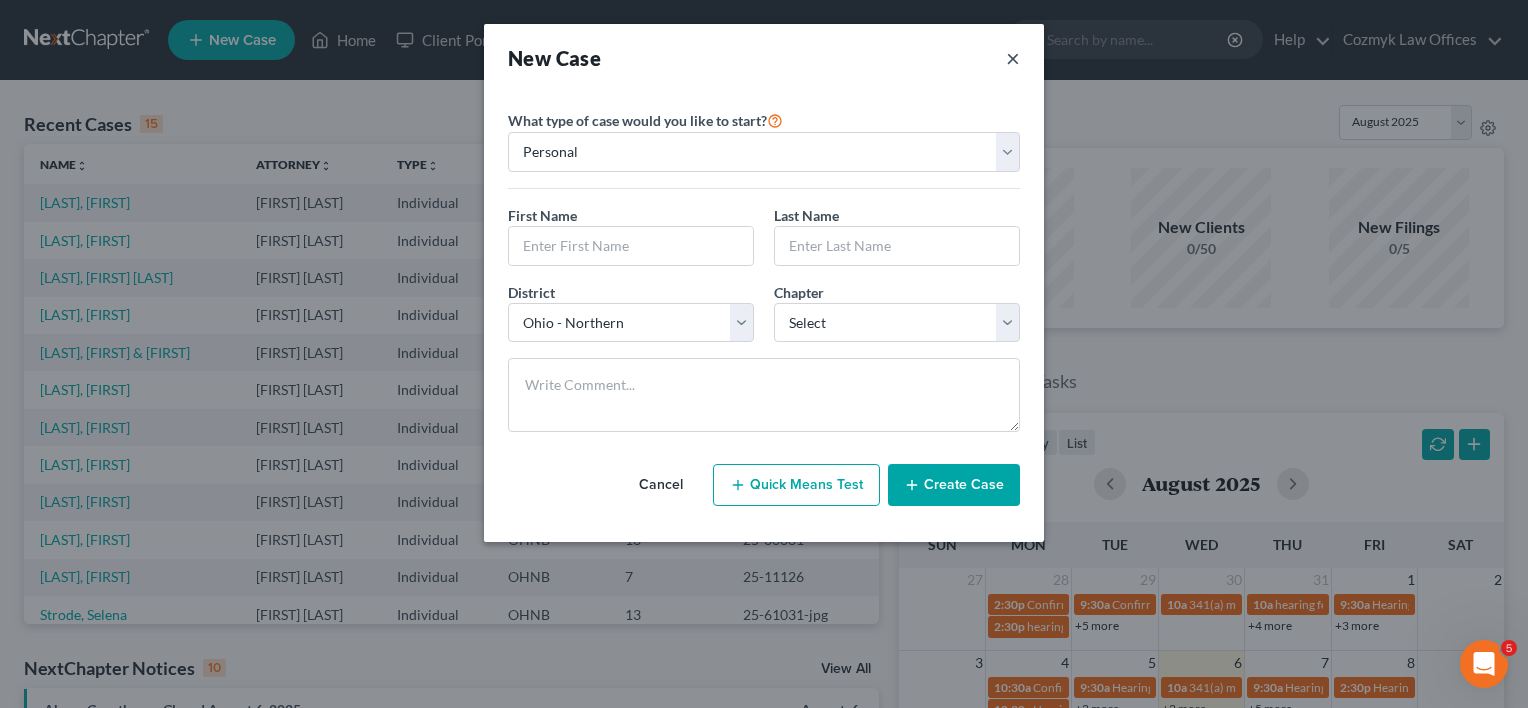 click on "×" at bounding box center (1013, 58) 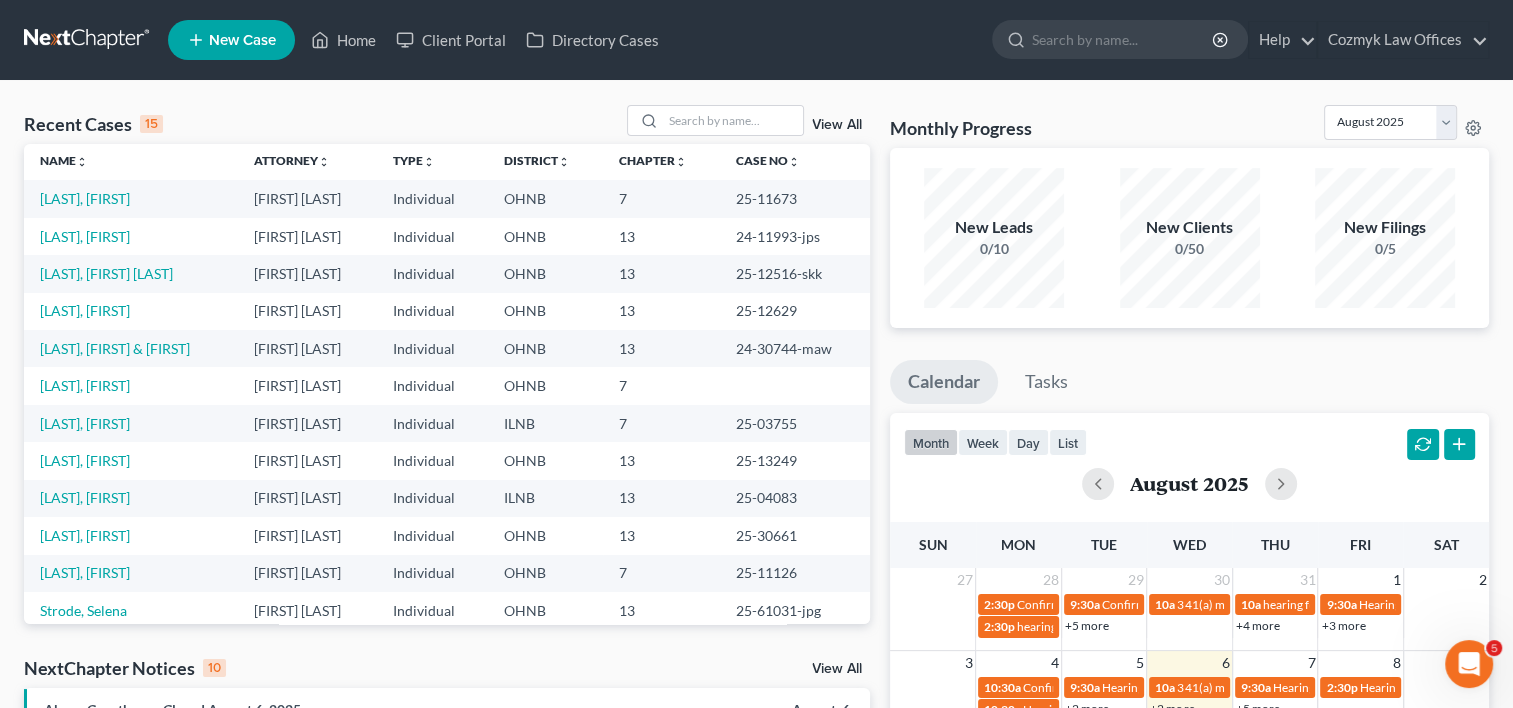 scroll, scrollTop: 0, scrollLeft: 0, axis: both 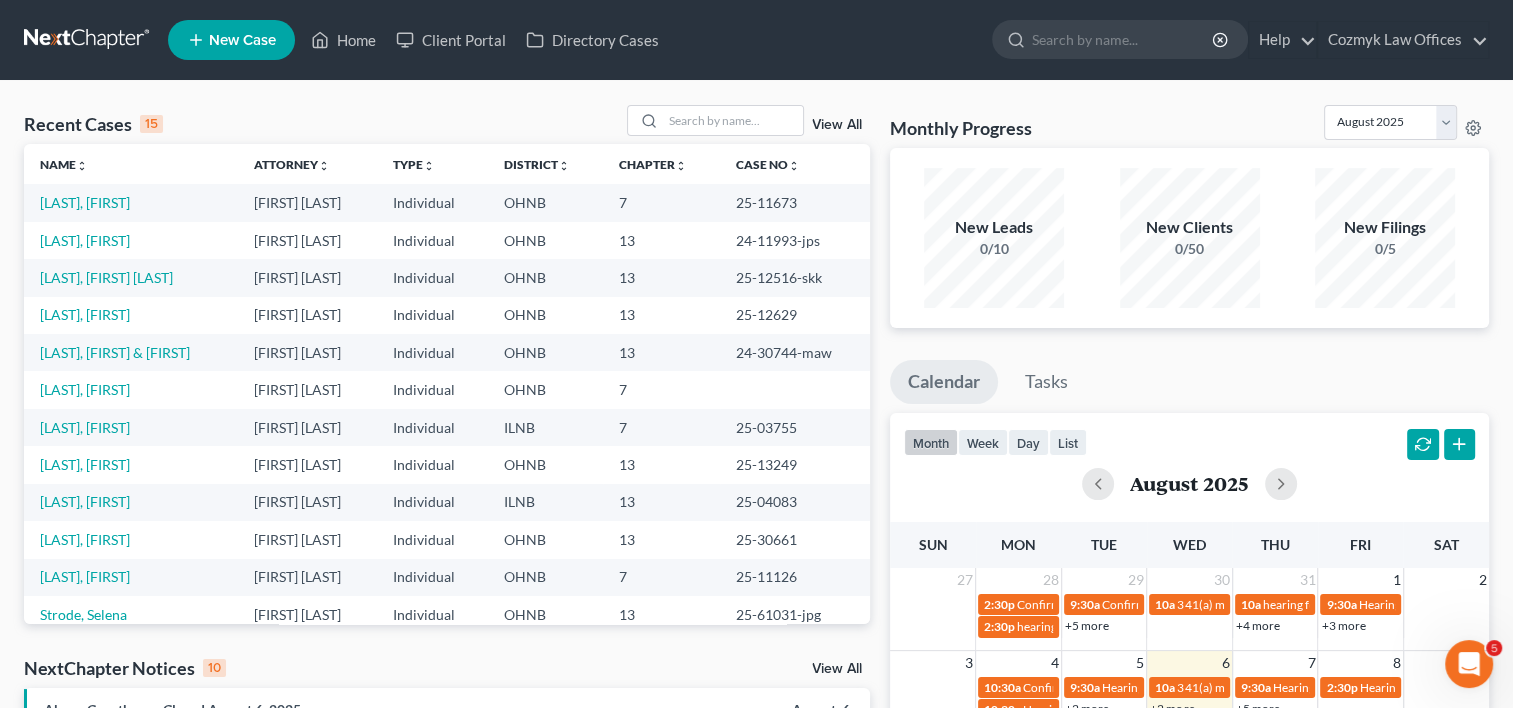click on "View All" at bounding box center [837, 669] 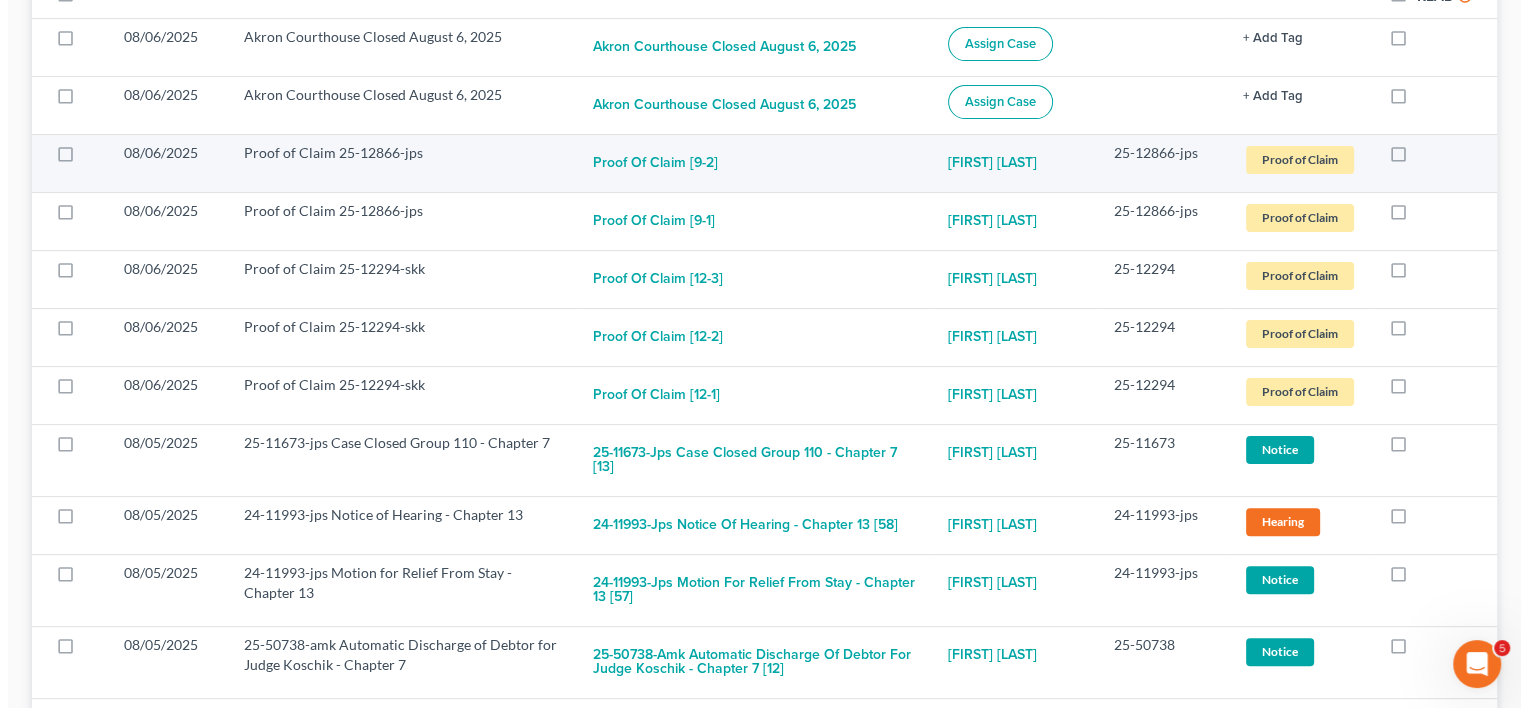 scroll, scrollTop: 0, scrollLeft: 0, axis: both 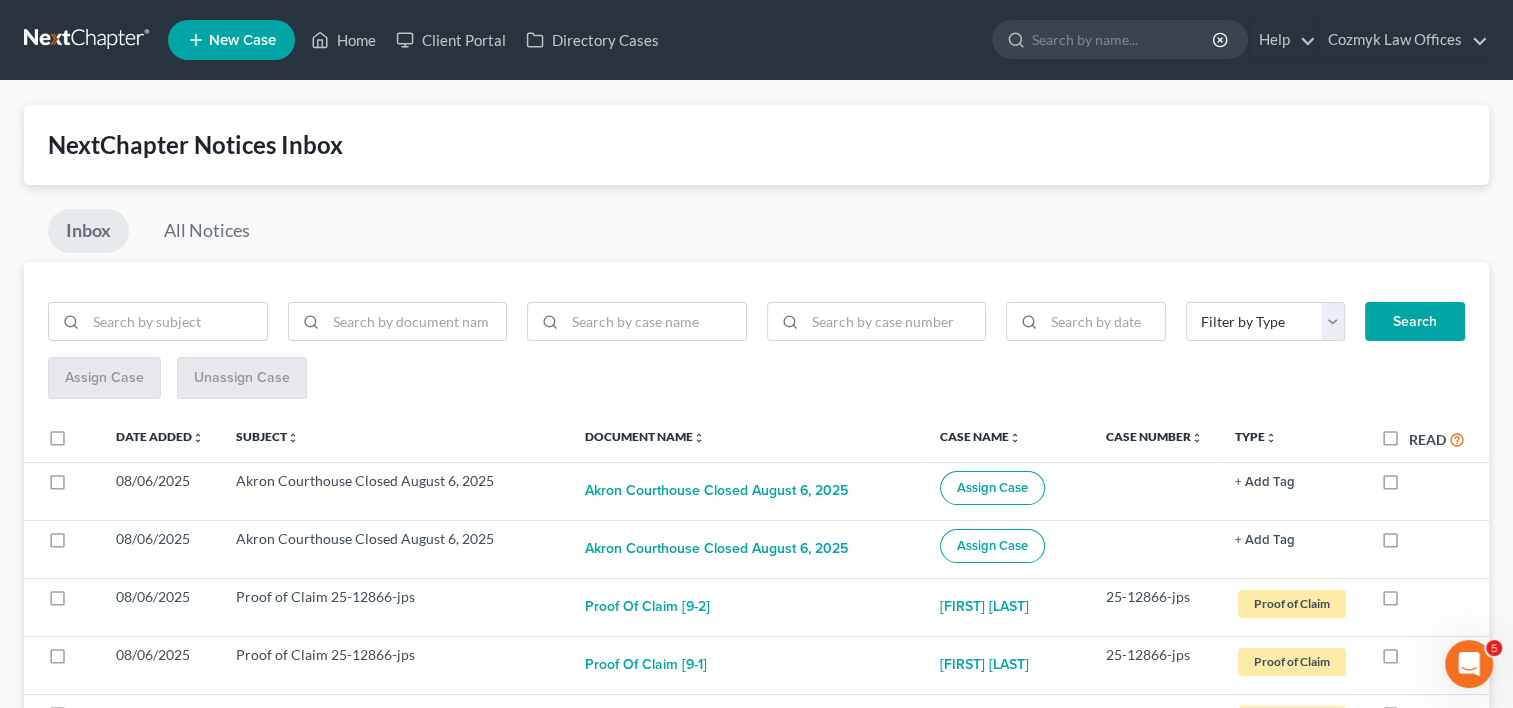 click on "New Case" at bounding box center [231, 40] 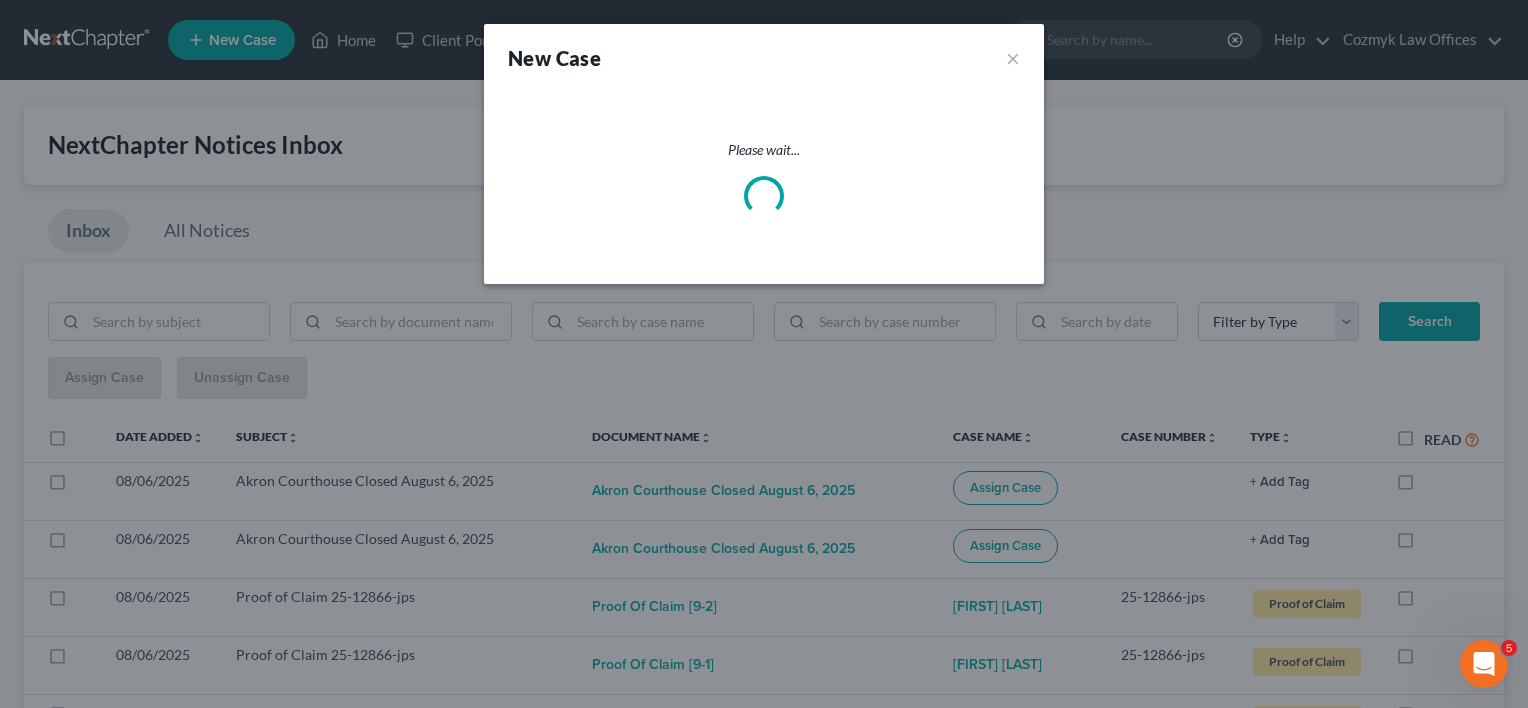 select on "61" 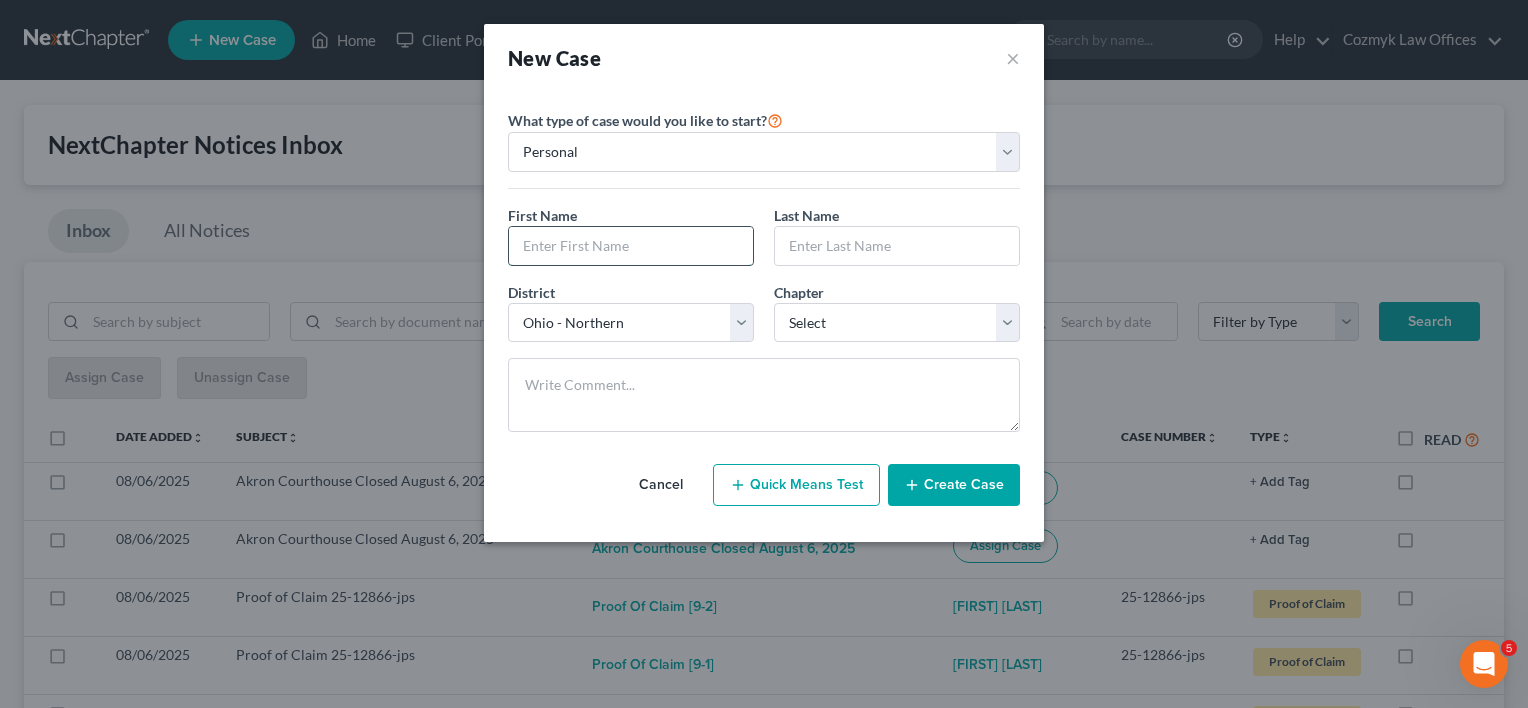 click at bounding box center (631, 246) 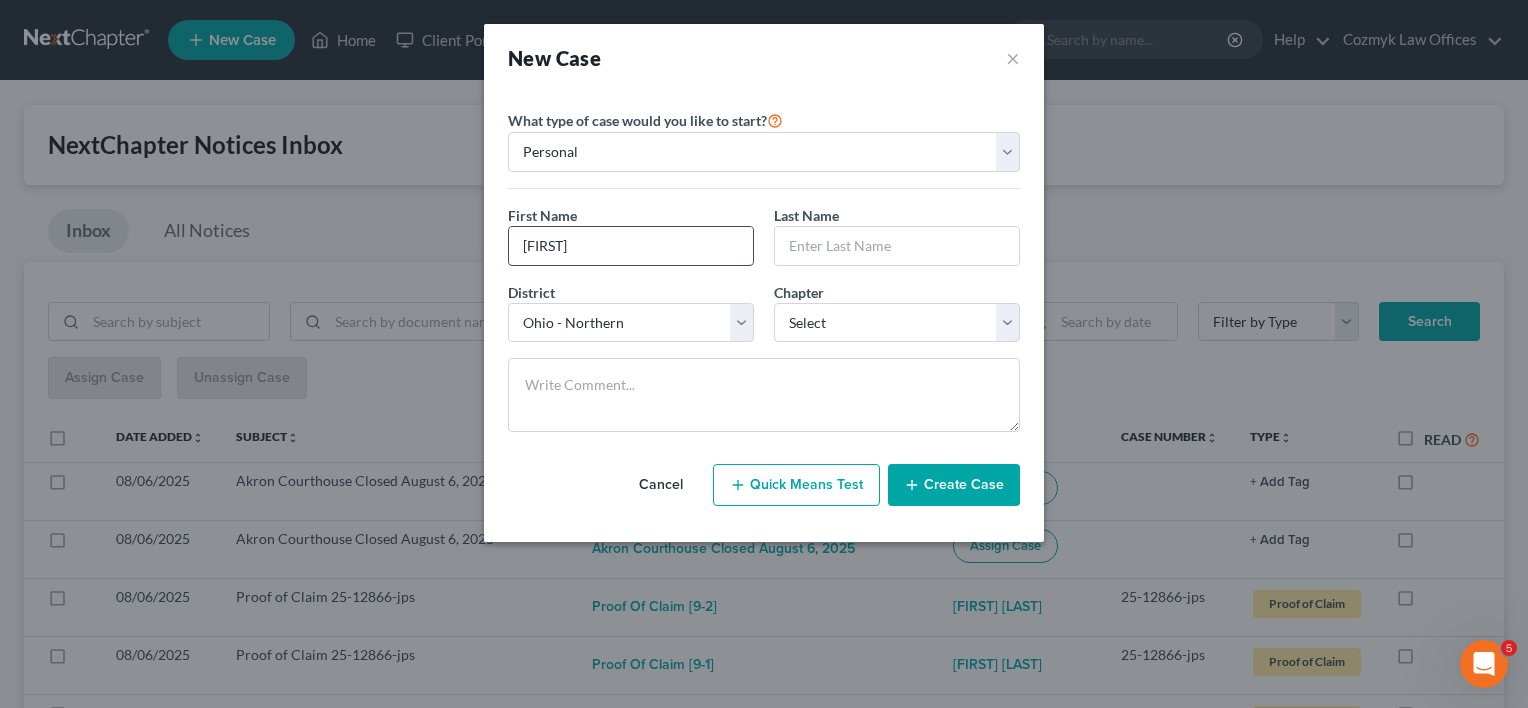 type on "[FIRST]" 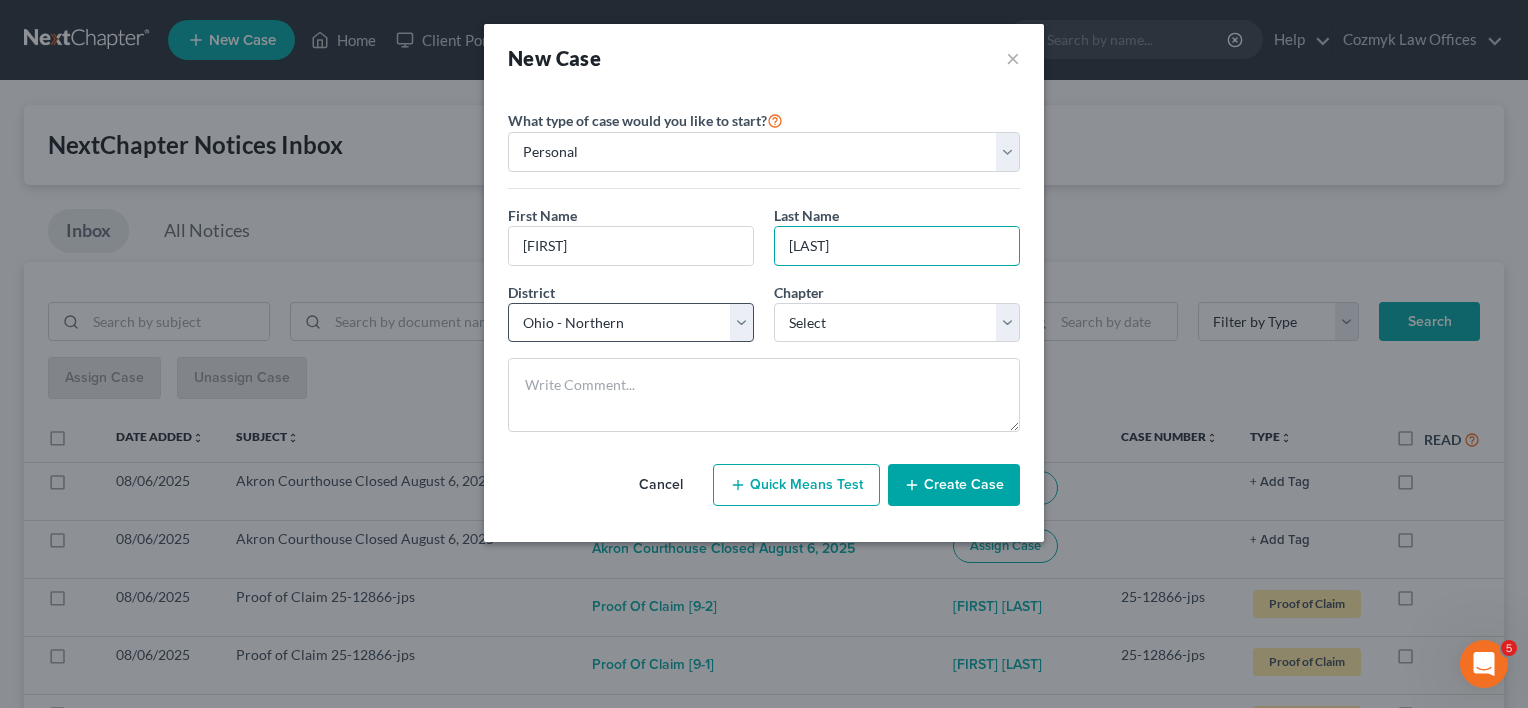 type on "[LAST]" 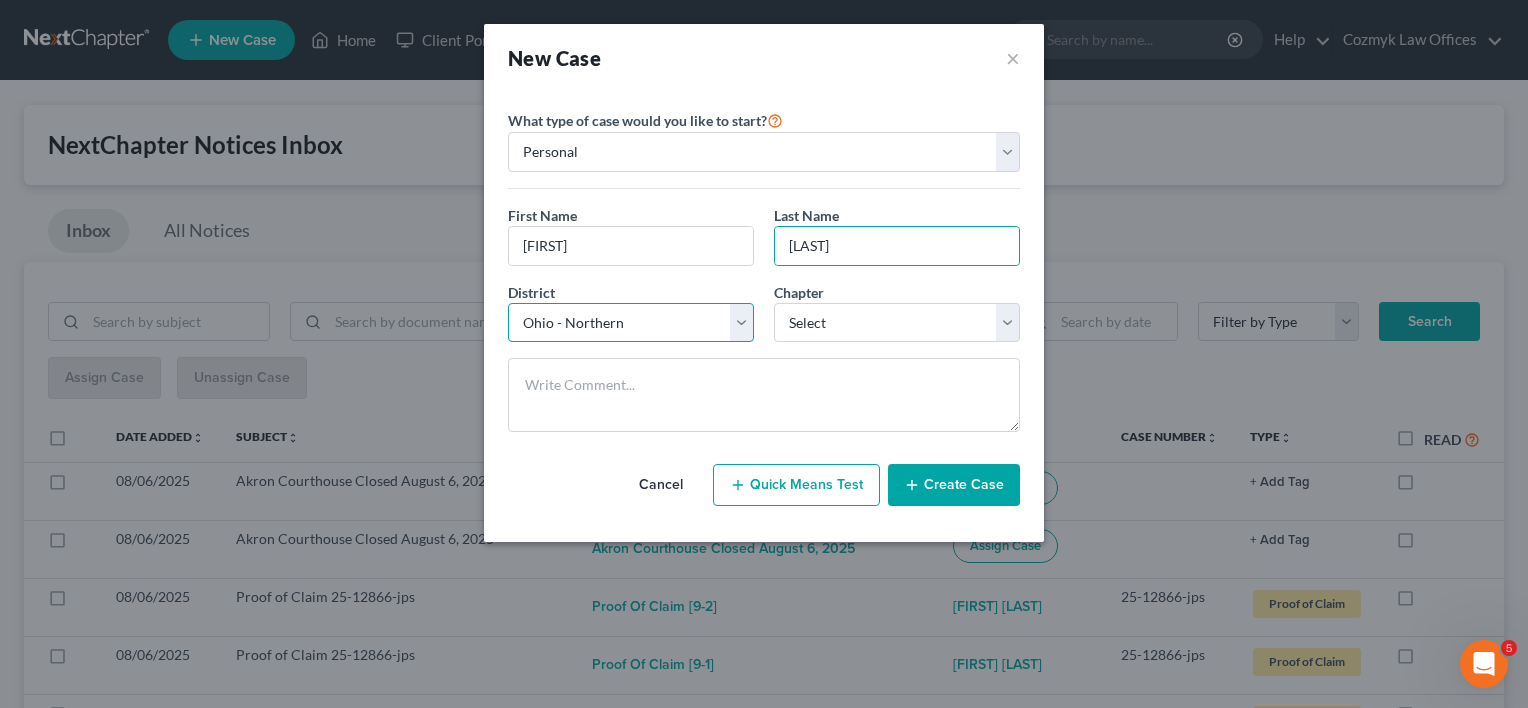 click on "Select Alabama - Middle Alabama - Northern Alabama - Southern Alaska Arizona Arkansas - Eastern Arkansas - Western California - Central California - Eastern California - Northern California - Southern Colorado Connecticut Delaware District of Columbia Florida - Middle Florida - Northern Florida - Southern Georgia - Middle Georgia - Northern Georgia - Southern Guam Hawaii Idaho Illinois - Central Illinois - Northern Illinois - Southern Indiana - Northern Indiana - Southern Iowa - Northern Iowa - Southern Kansas Kentucky - Eastern Kentucky - Western Louisiana - Eastern Louisiana - Middle Louisiana - Western Maine Maryland Massachusetts Michigan - Eastern Michigan - Western Minnesota Mississippi - Northern Mississippi - Southern Missouri - Eastern Missouri - Western Montana Nebraska Nevada New Hampshire New Jersey New Mexico New York - Eastern New York - Northern New York - Southern New York - Western North Carolina - Eastern North Carolina - Middle North Carolina - Western North Dakota Ohio - Northern Oregon" at bounding box center [631, 323] 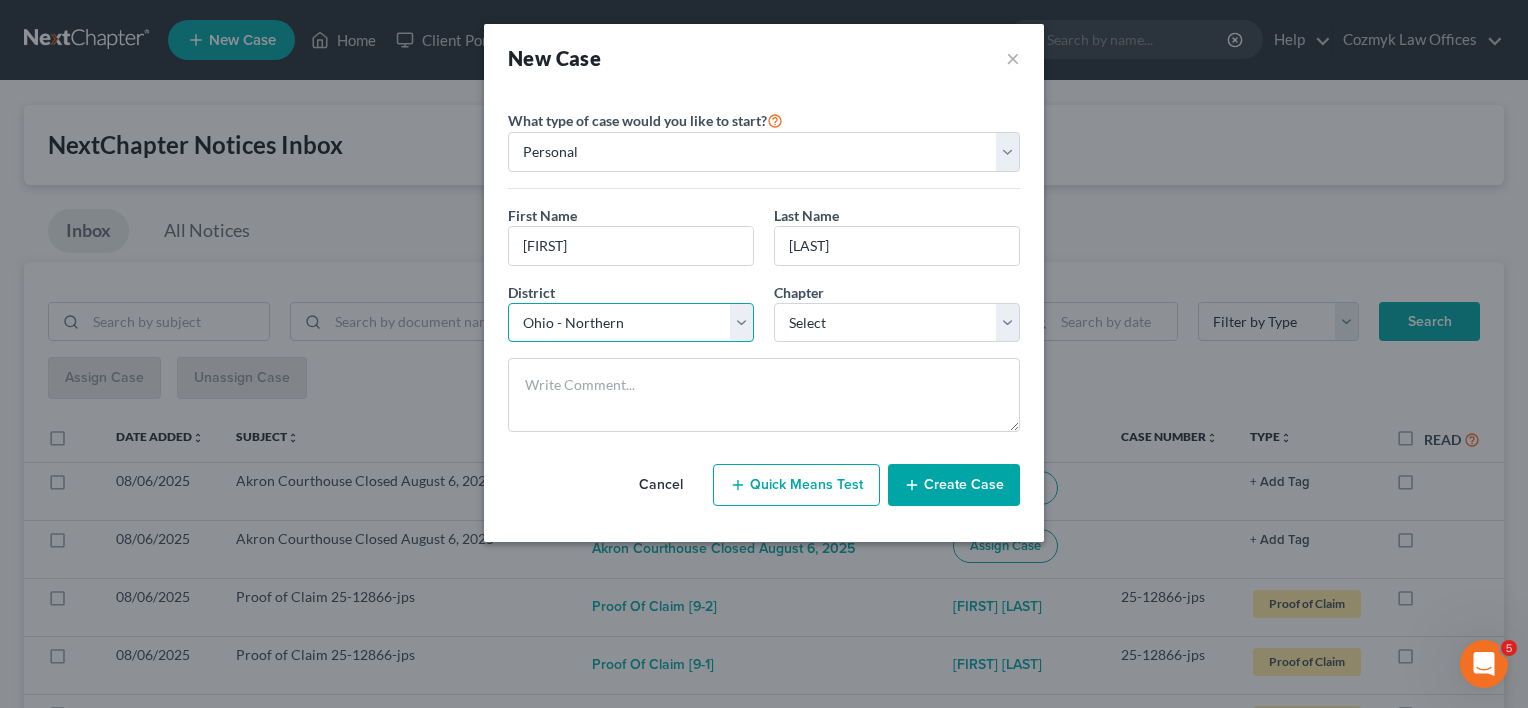 select on "25" 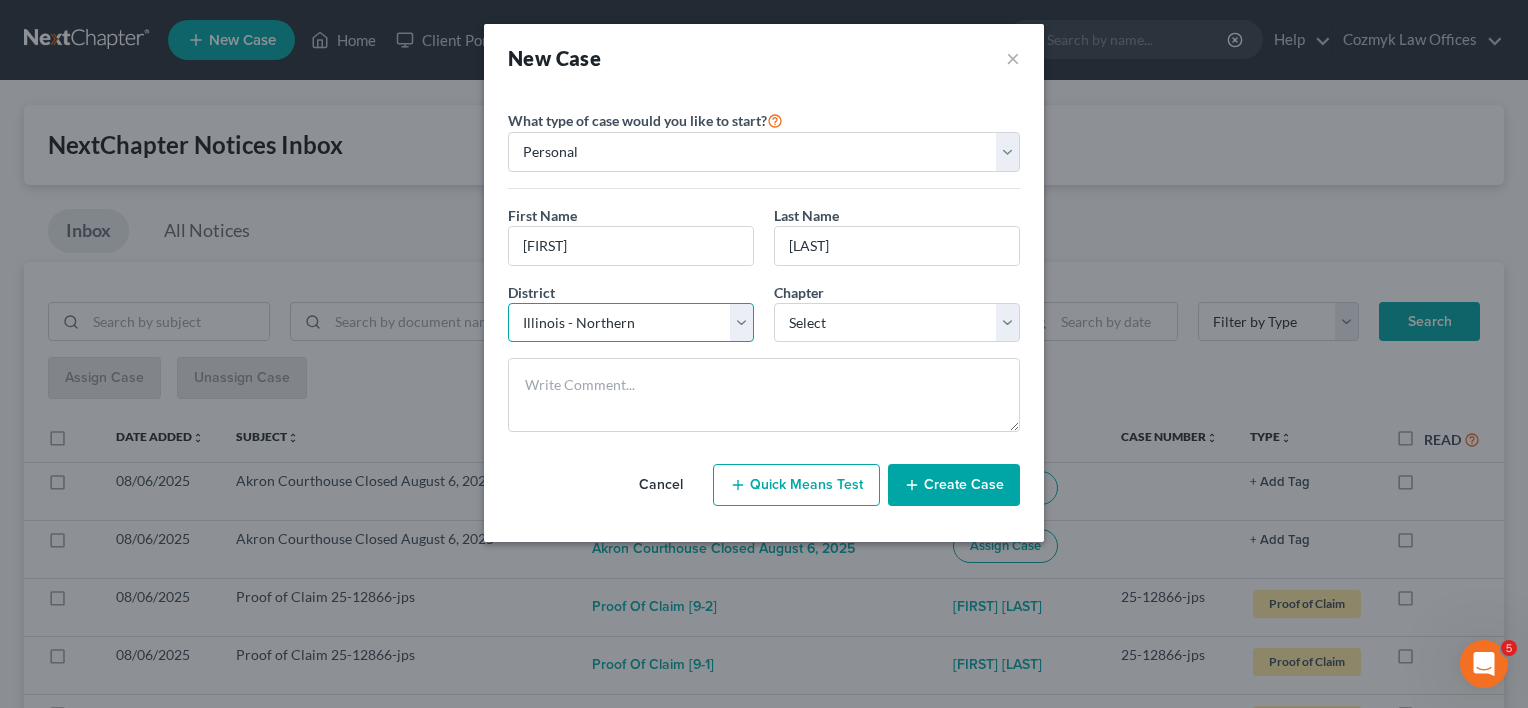 click on "Select Alabama - Middle Alabama - Northern Alabama - Southern Alaska Arizona Arkansas - Eastern Arkansas - Western California - Central California - Eastern California - Northern California - Southern Colorado Connecticut Delaware District of Columbia Florida - Middle Florida - Northern Florida - Southern Georgia - Middle Georgia - Northern Georgia - Southern Guam Hawaii Idaho Illinois - Central Illinois - Northern Illinois - Southern Indiana - Northern Indiana - Southern Iowa - Northern Iowa - Southern Kansas Kentucky - Eastern Kentucky - Western Louisiana - Eastern Louisiana - Middle Louisiana - Western Maine Maryland Massachusetts Michigan - Eastern Michigan - Western Minnesota Mississippi - Northern Mississippi - Southern Missouri - Eastern Missouri - Western Montana Nebraska Nevada New Hampshire New Jersey New Mexico New York - Eastern New York - Northern New York - Southern New York - Western North Carolina - Eastern North Carolina - Middle North Carolina - Western North Dakota Ohio - Northern Oregon" at bounding box center [631, 323] 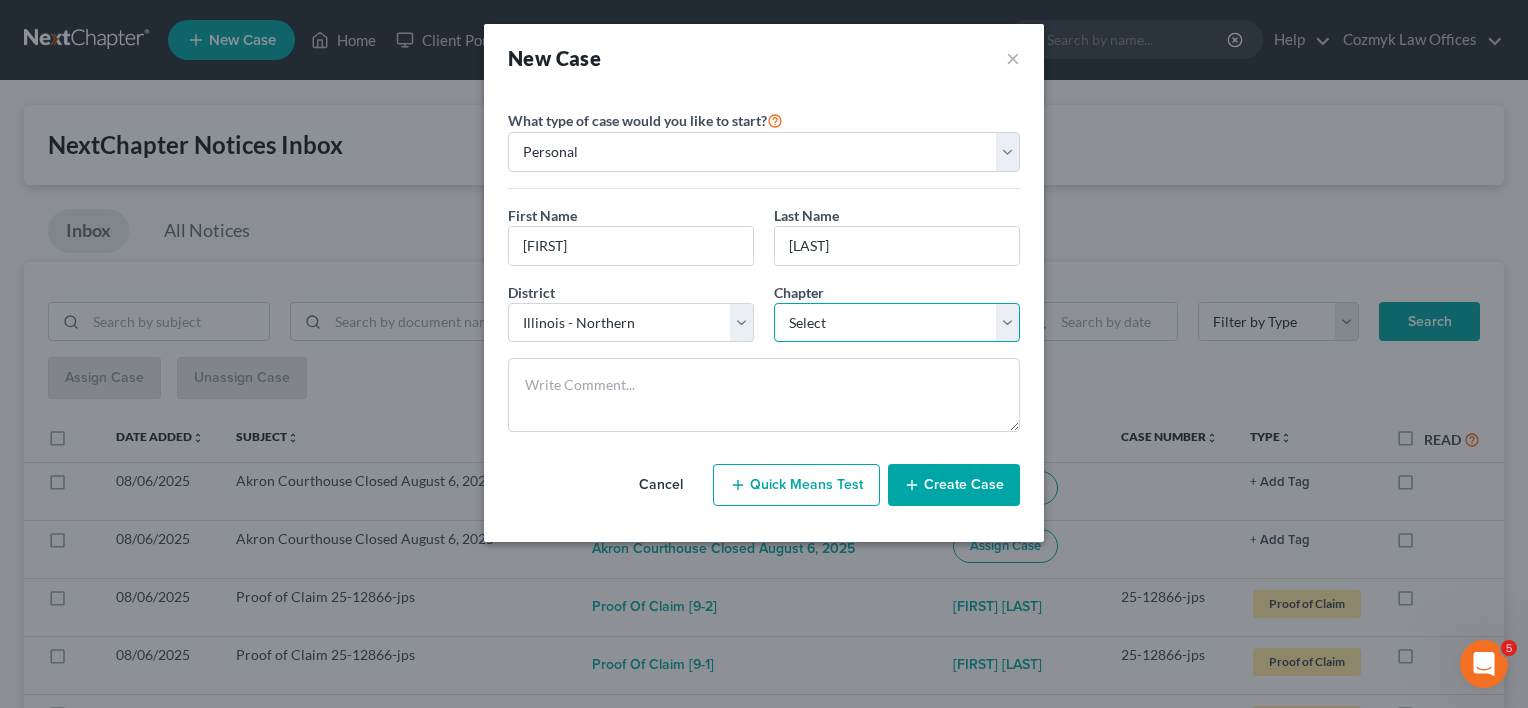 drag, startPoint x: 1006, startPoint y: 328, endPoint x: 971, endPoint y: 331, distance: 35.128338 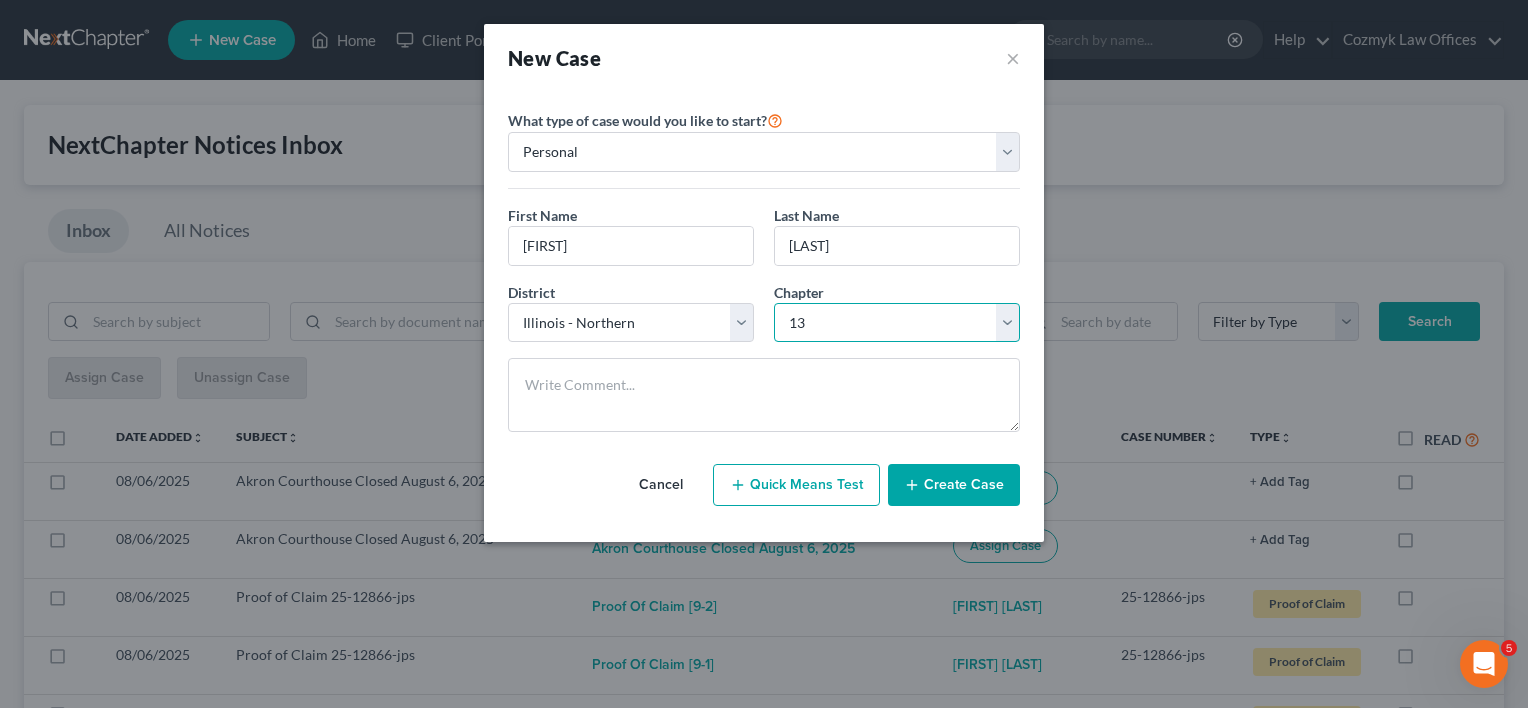 click on "Select 7 11 12 13" at bounding box center (897, 323) 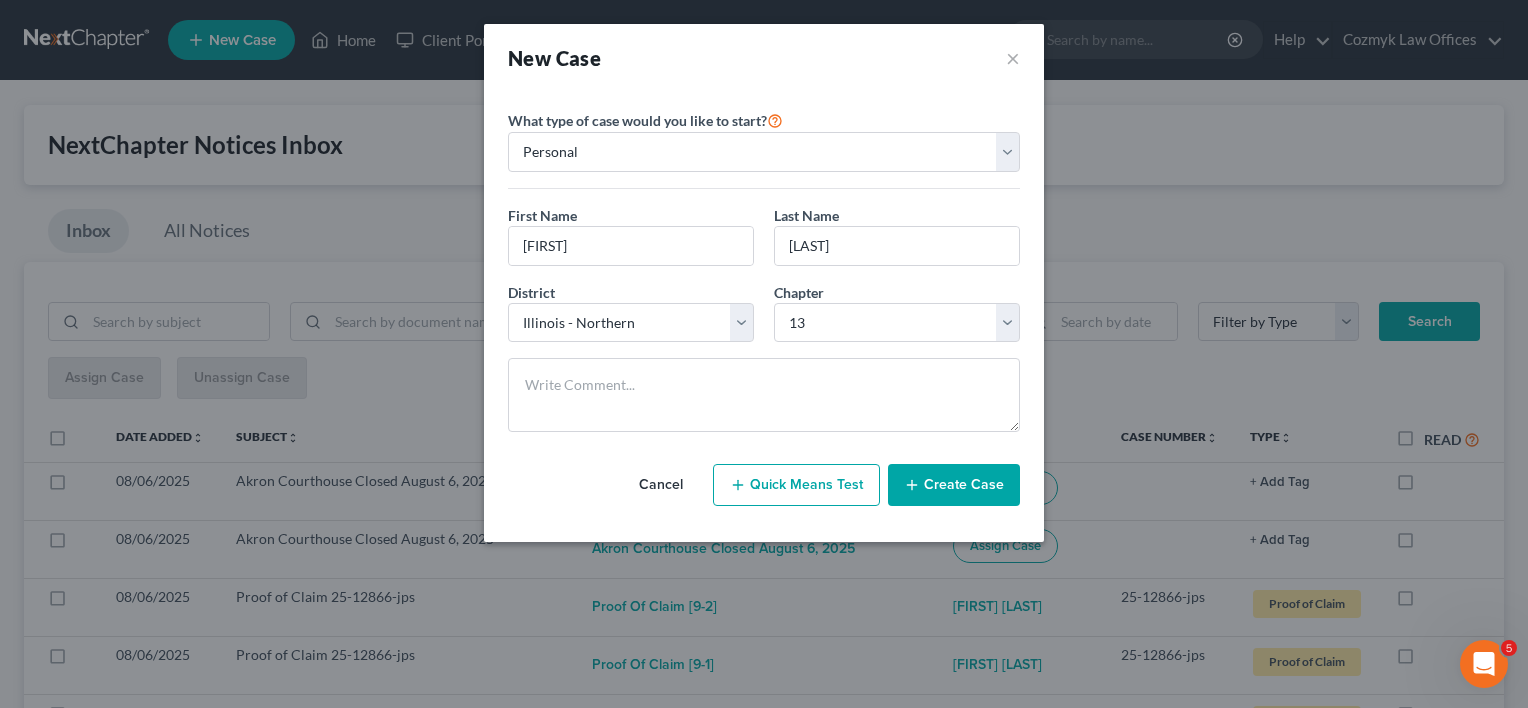 click on "Create Case" at bounding box center [954, 485] 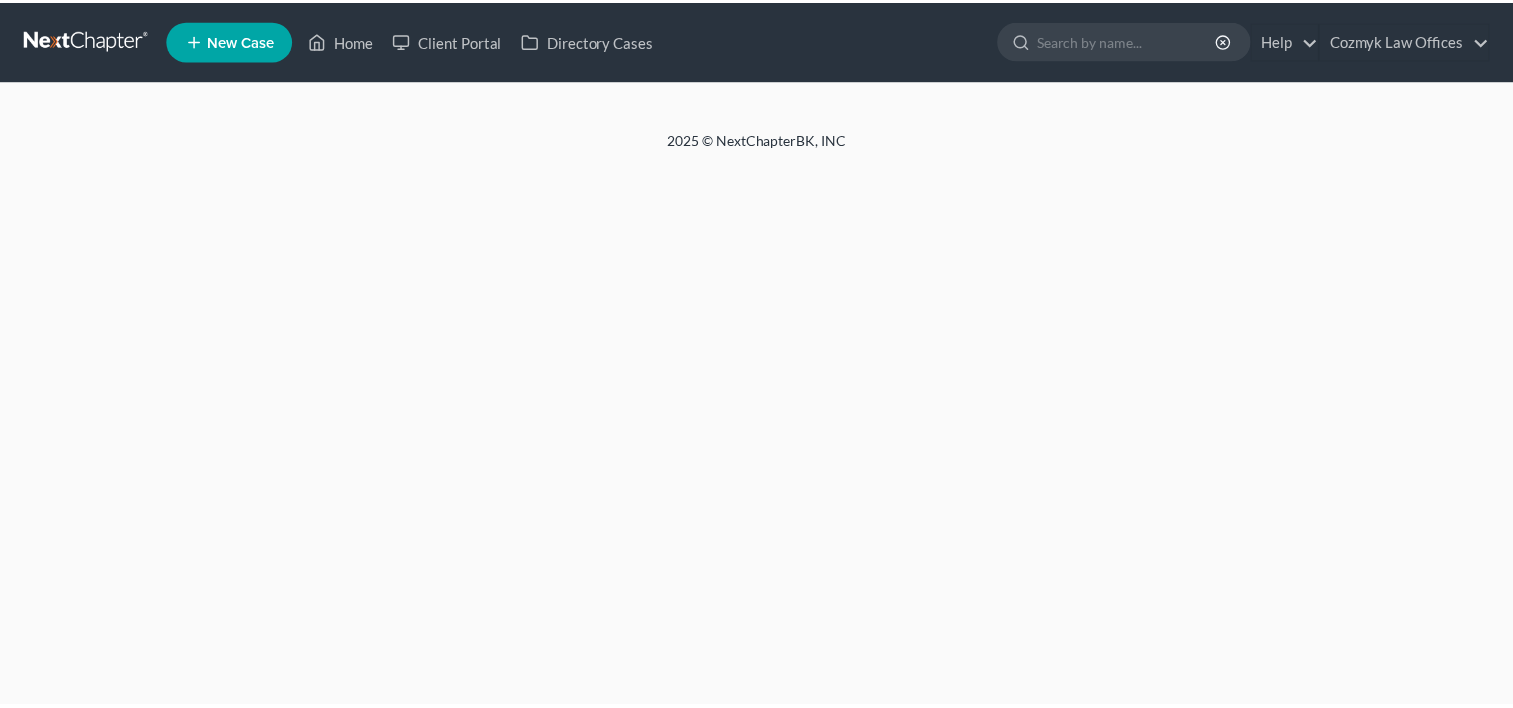 scroll, scrollTop: 0, scrollLeft: 0, axis: both 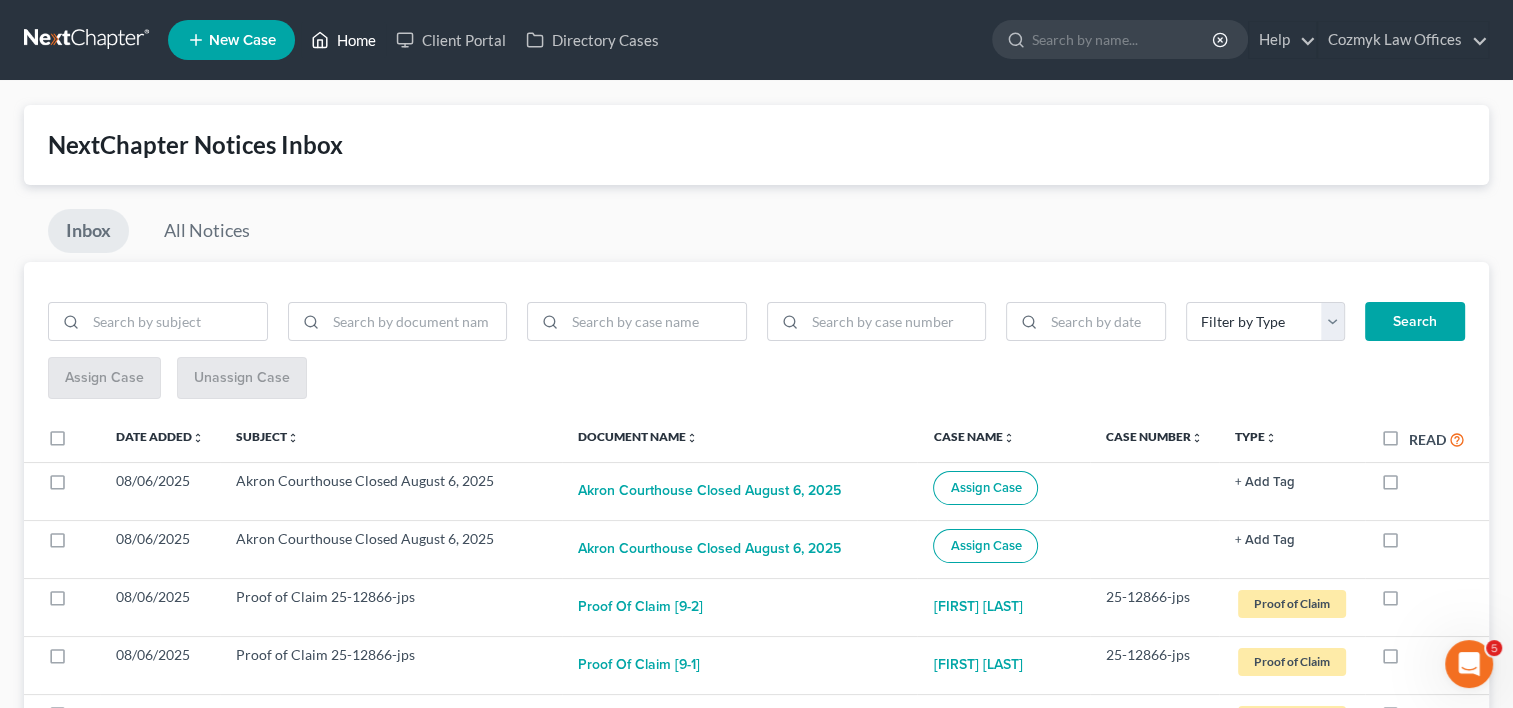 click on "Home" at bounding box center (343, 40) 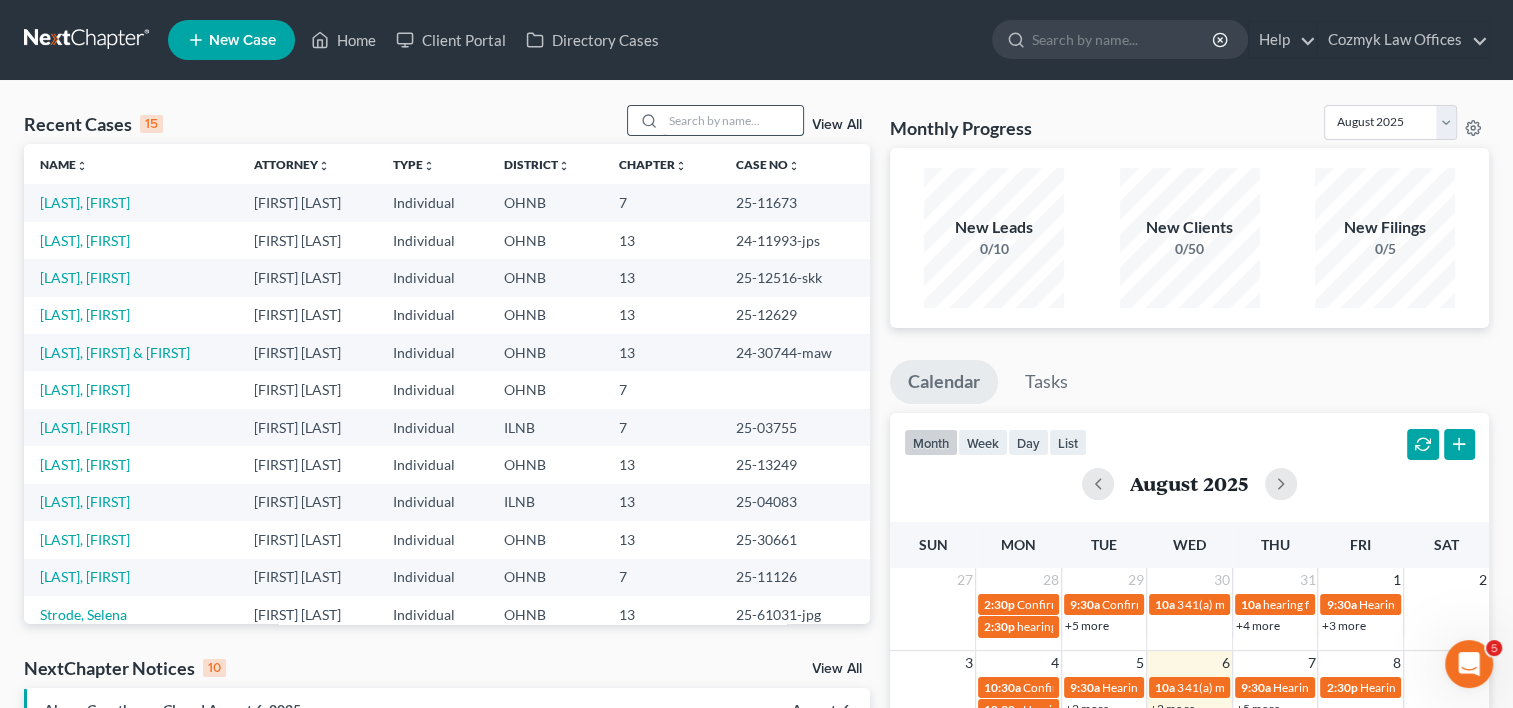 click at bounding box center [733, 120] 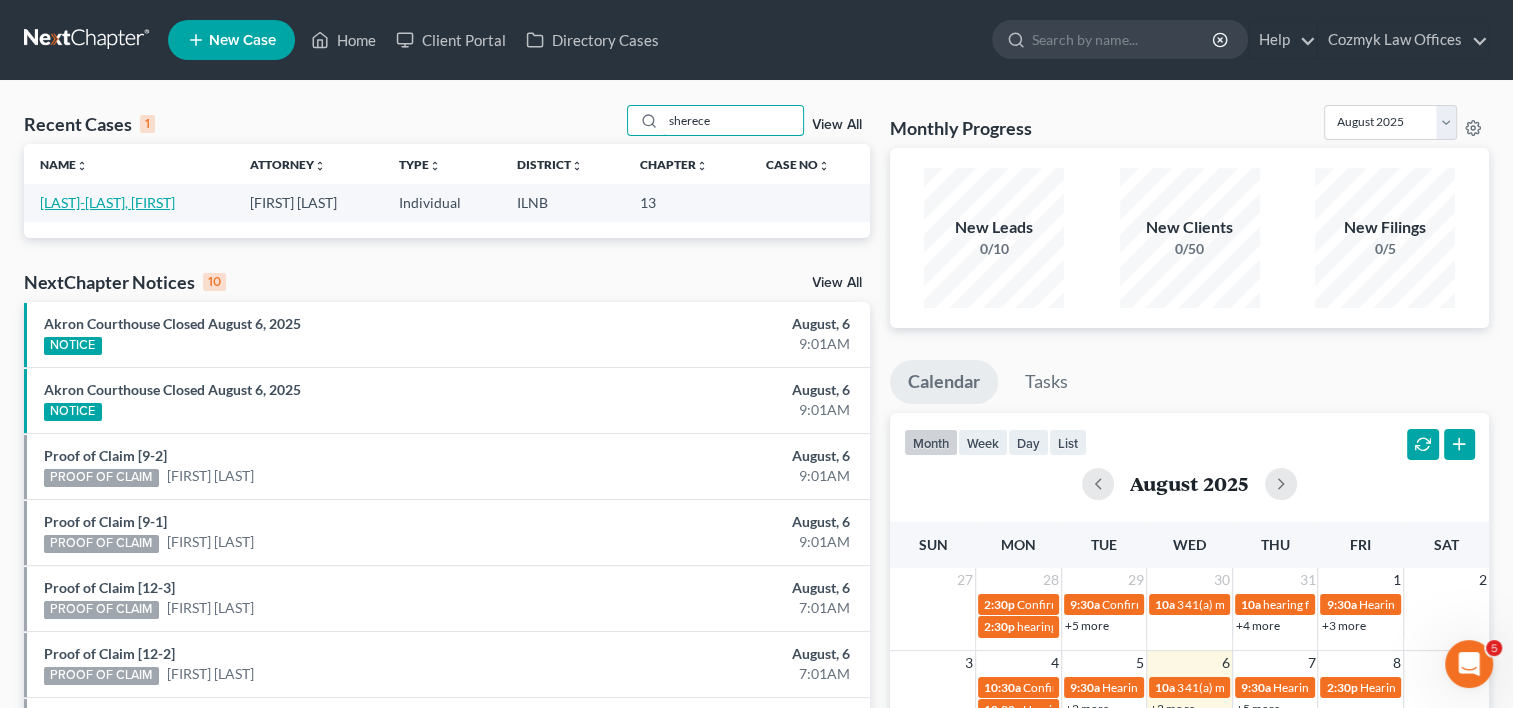 type on "sherece" 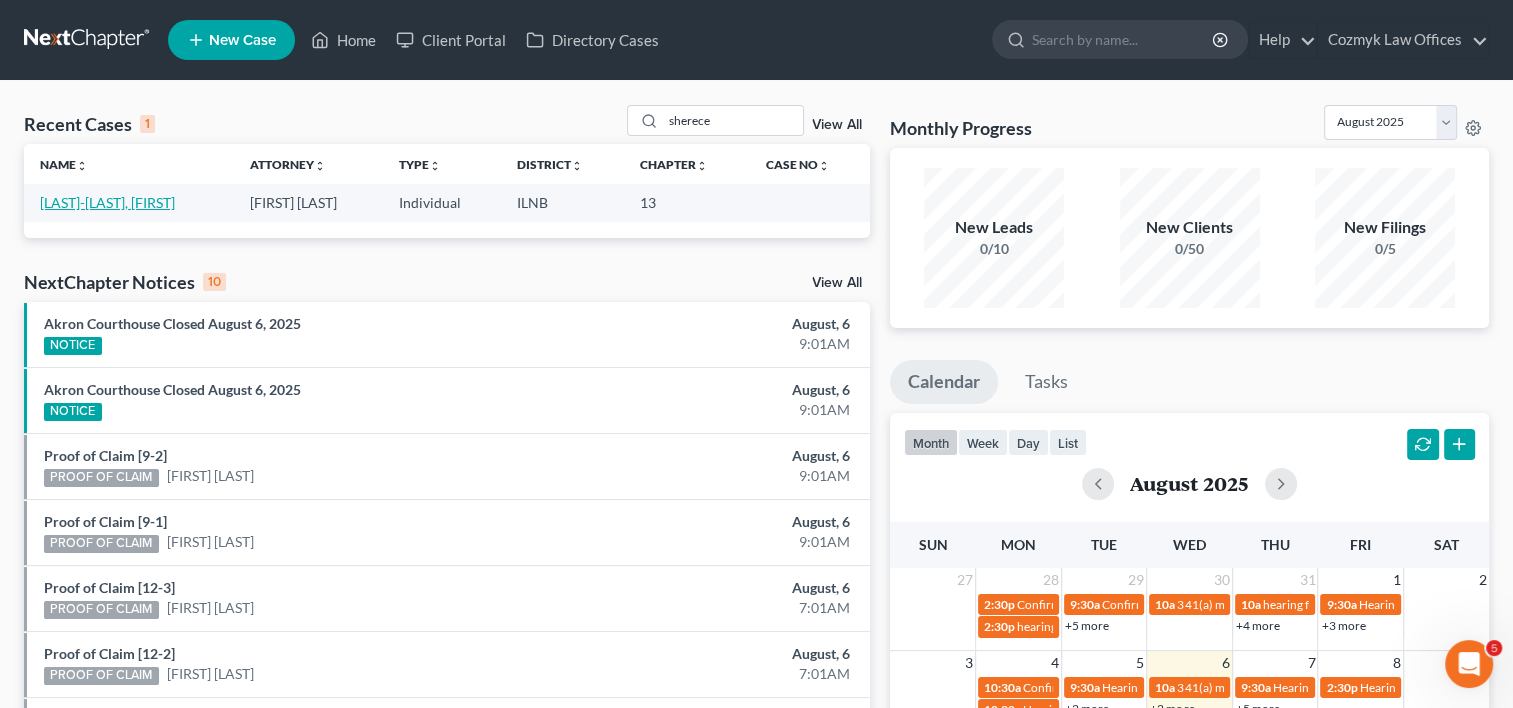 click on "Higgins-Stewart, Sherece" at bounding box center [107, 202] 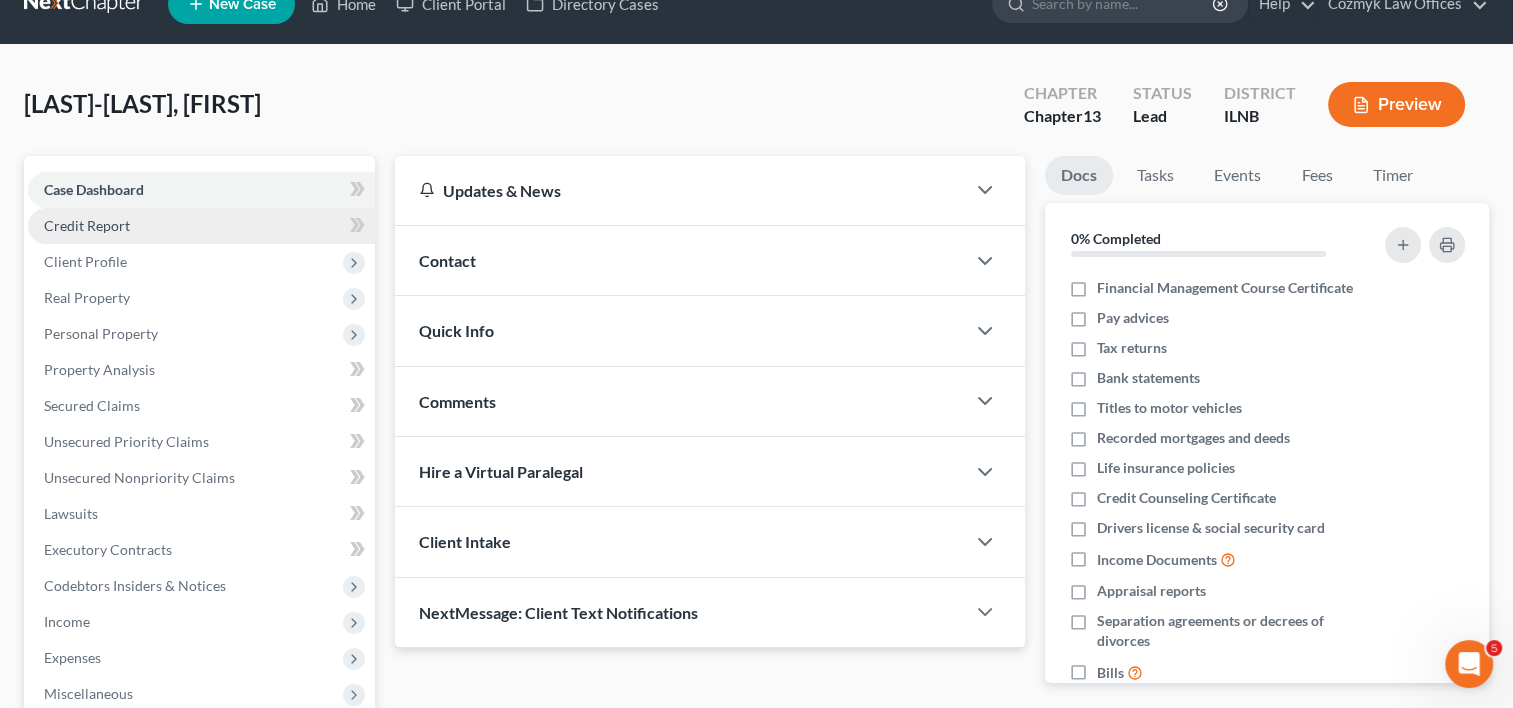 scroll, scrollTop: 100, scrollLeft: 0, axis: vertical 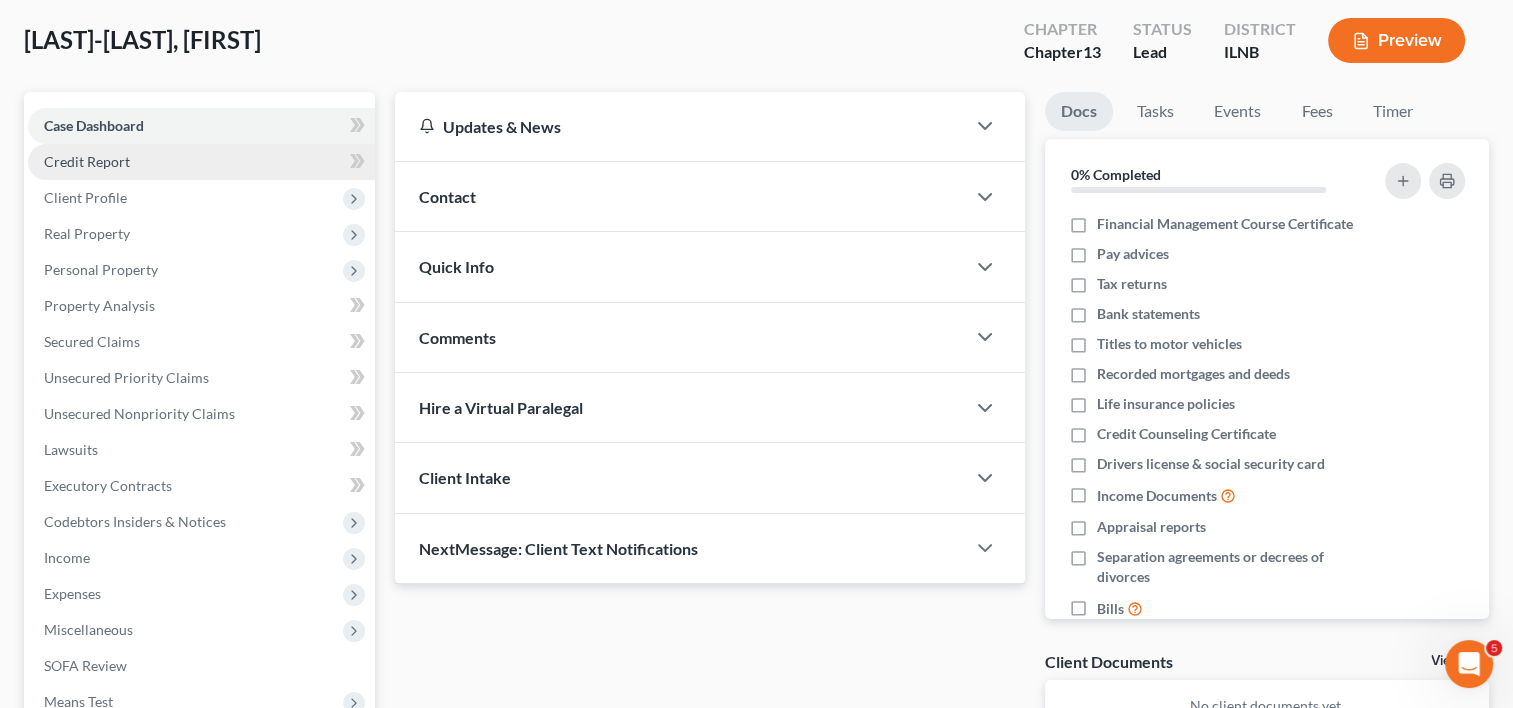 click on "Credit Report" at bounding box center (87, 161) 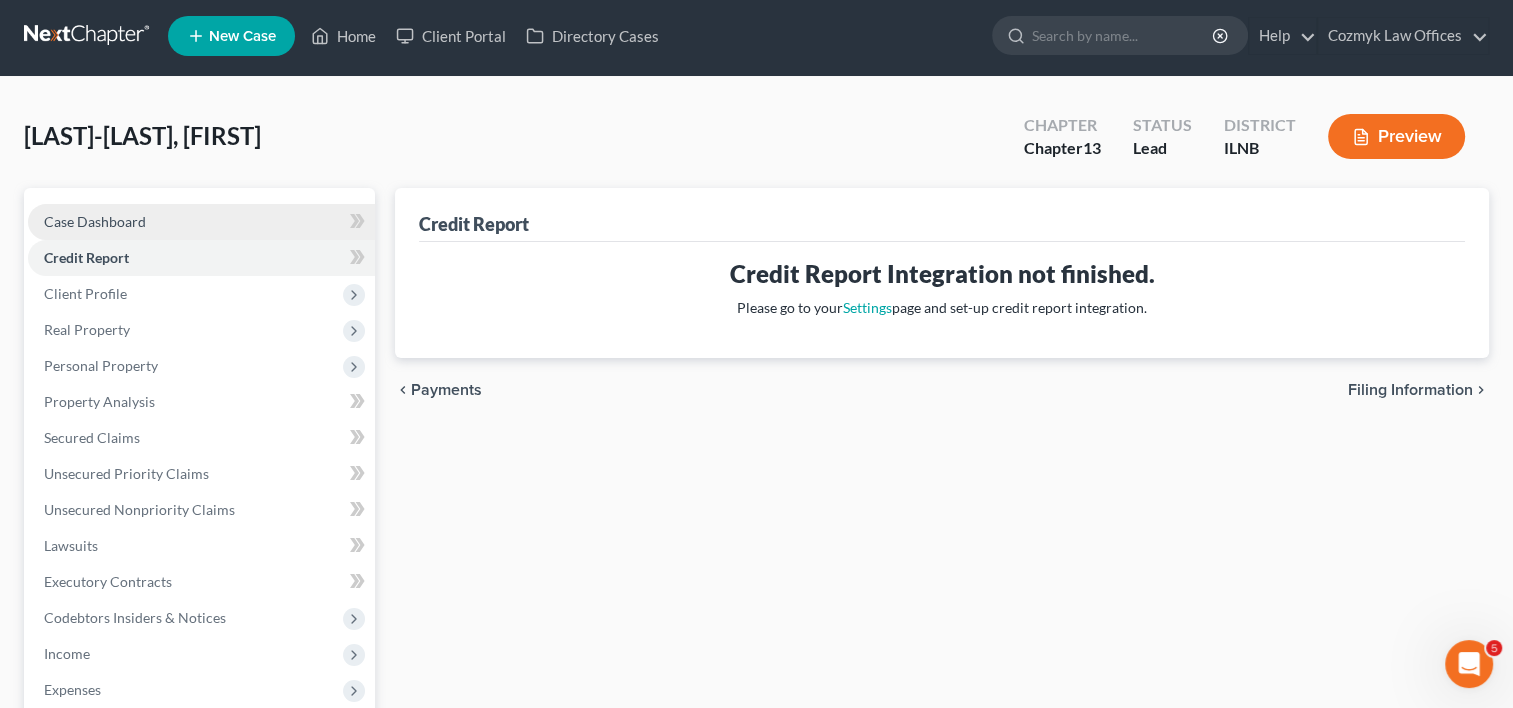 scroll, scrollTop: 0, scrollLeft: 0, axis: both 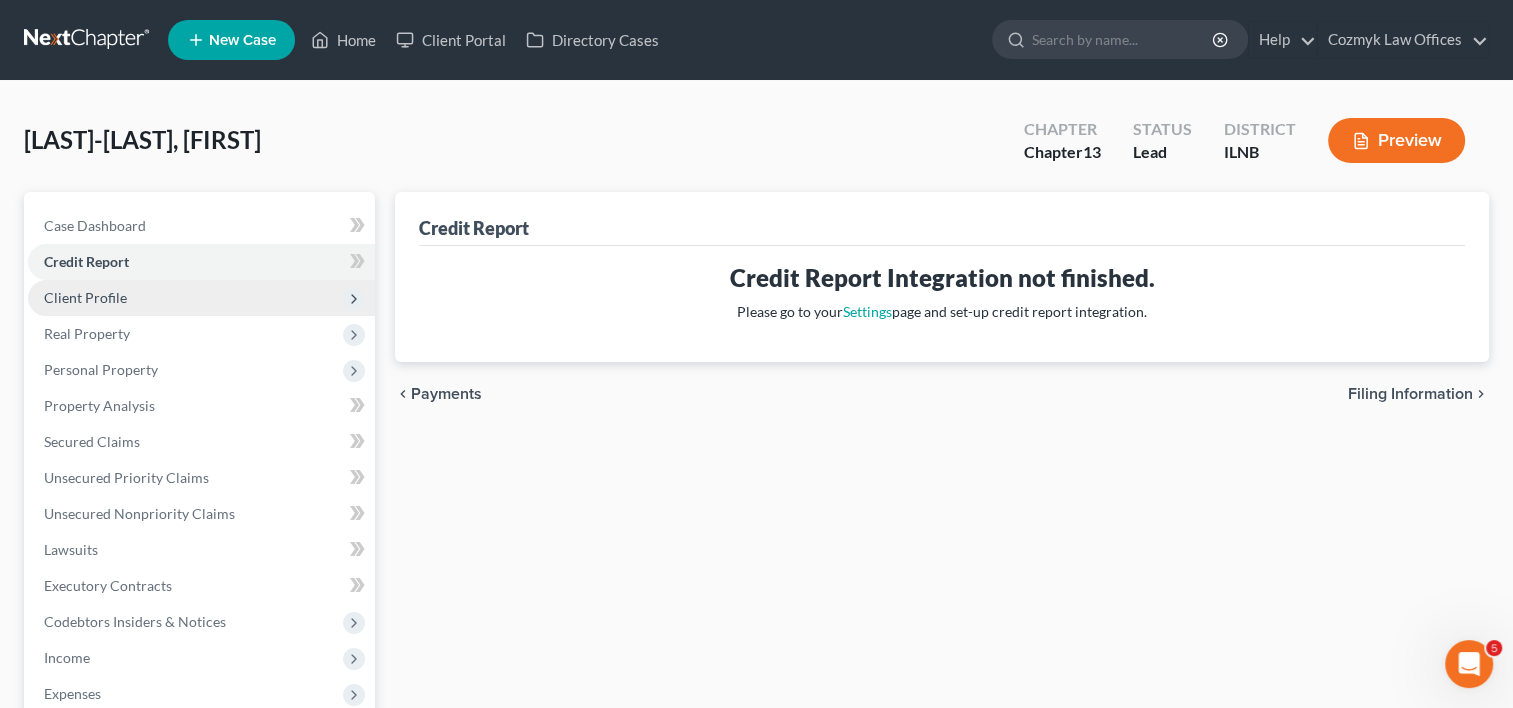 click on "Client Profile" at bounding box center (85, 297) 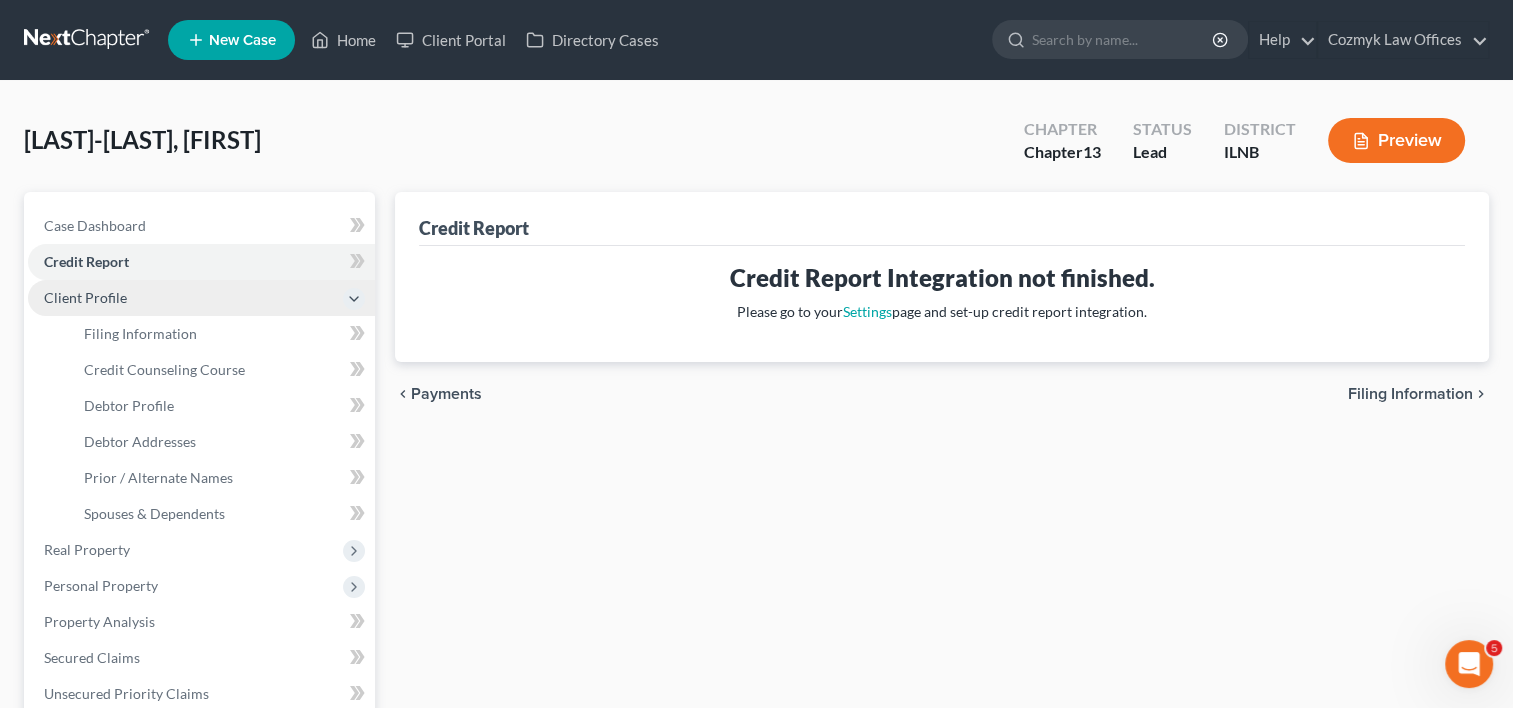 click on "Client Profile" at bounding box center [85, 297] 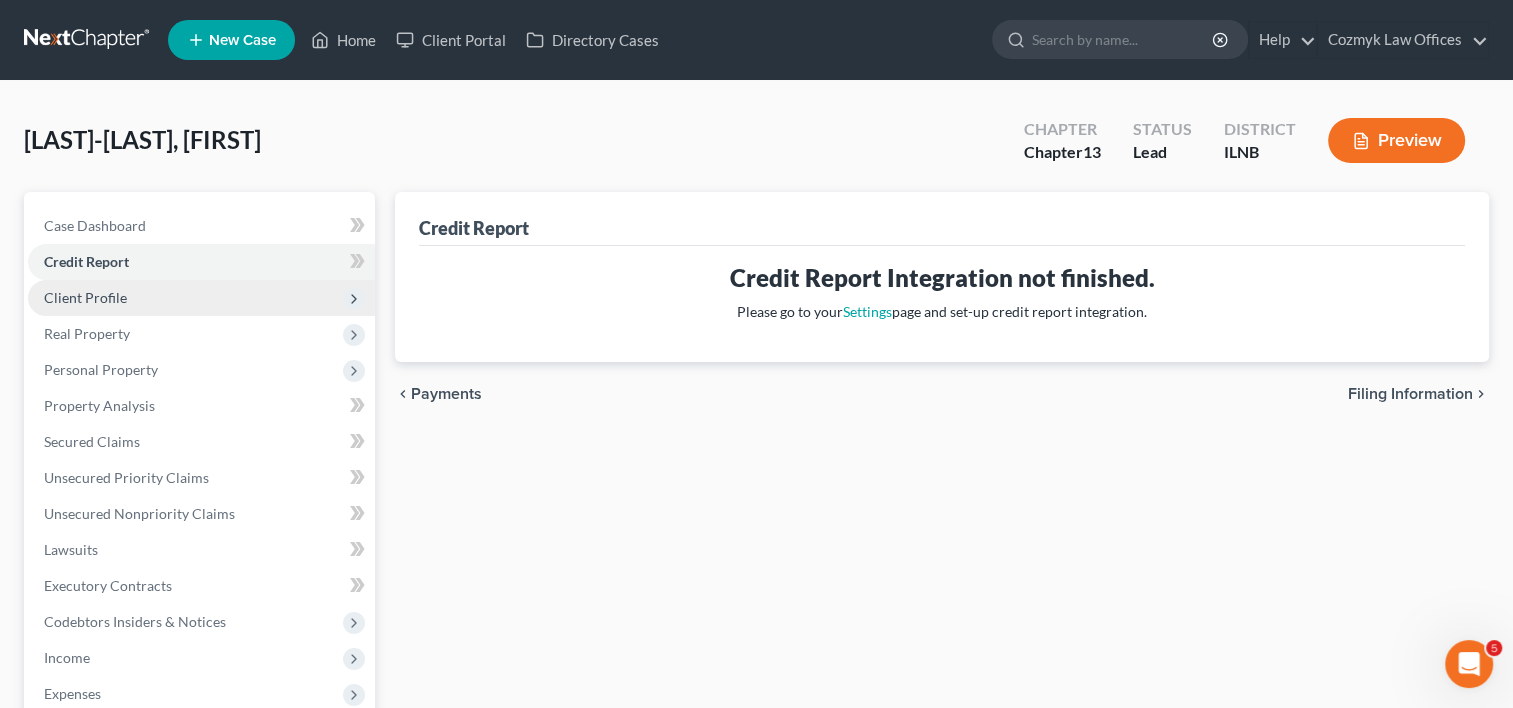 click on "Client Profile" at bounding box center [85, 297] 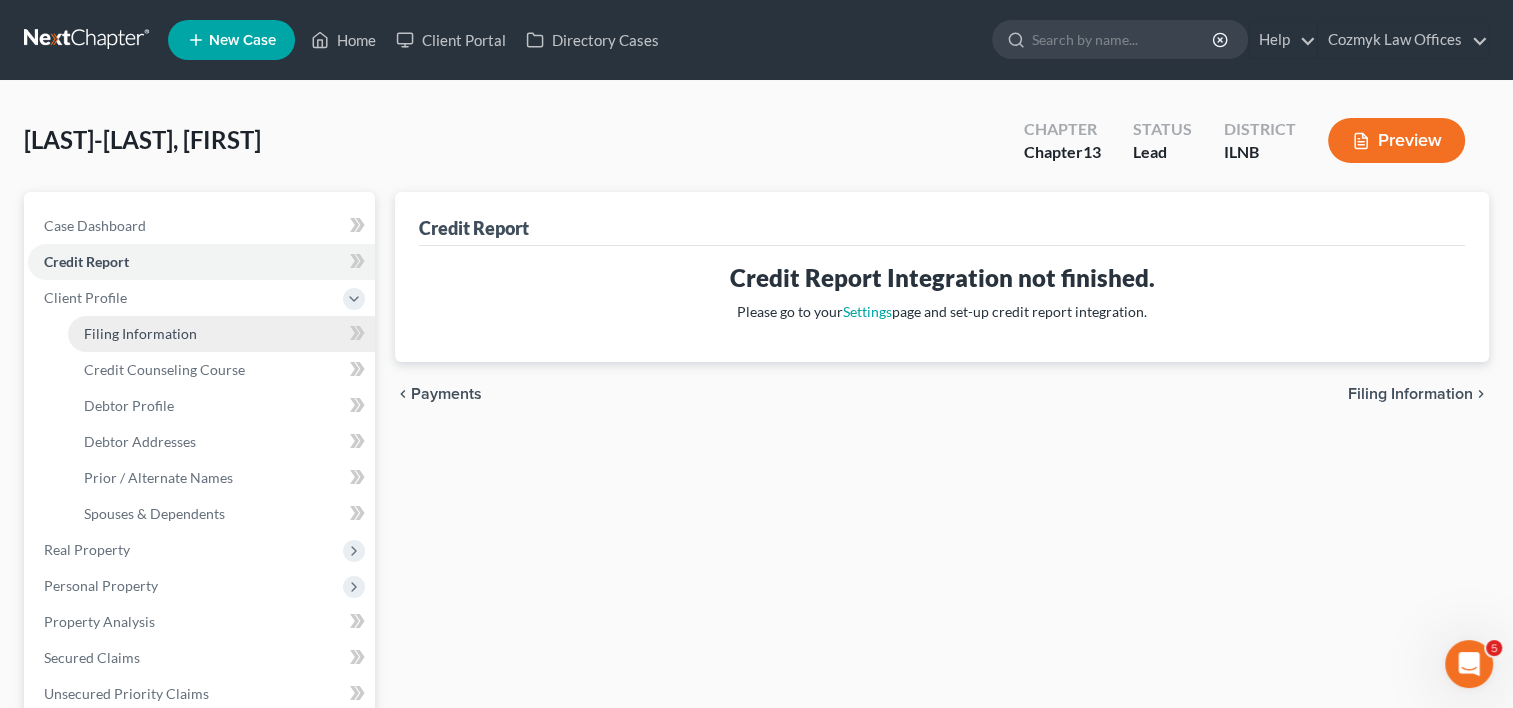 click on "Filing Information" at bounding box center (140, 333) 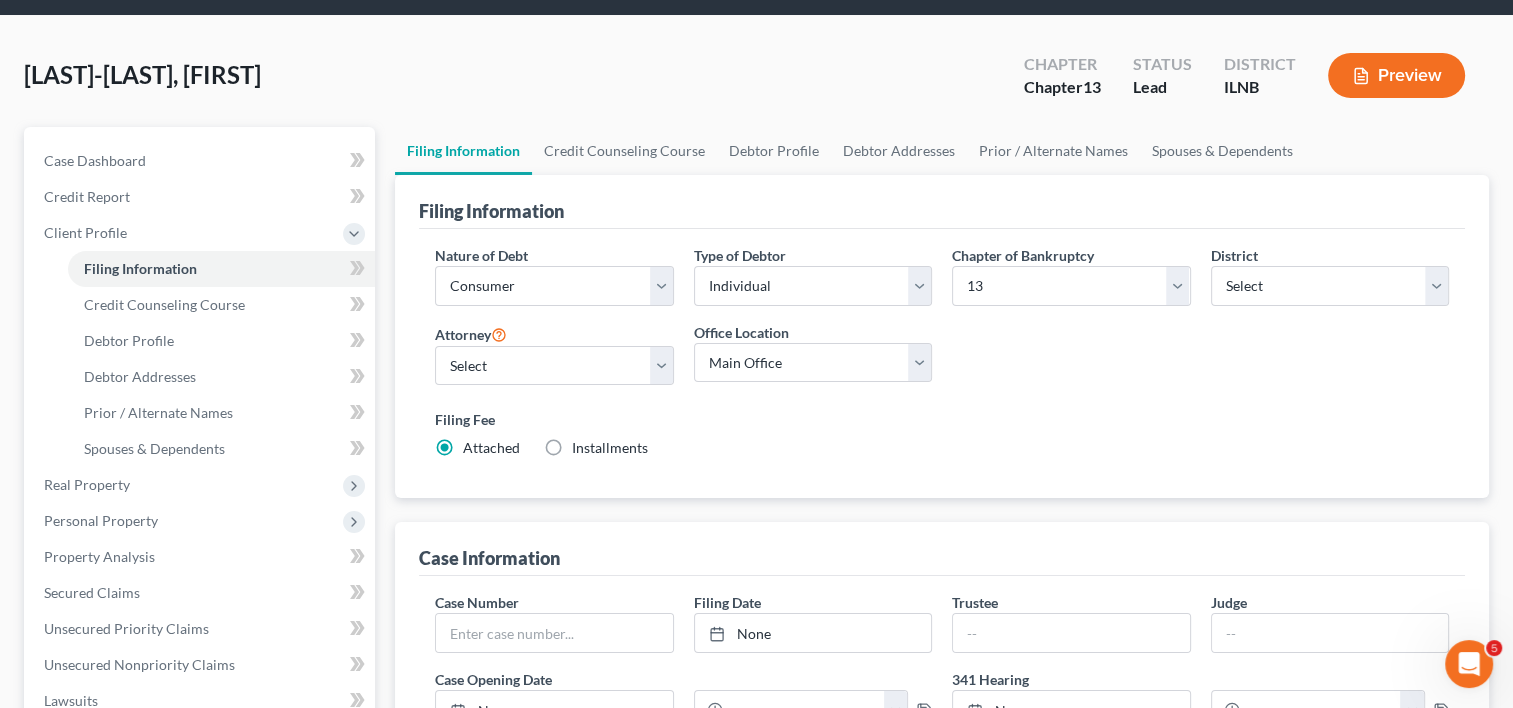 scroll, scrollTop: 100, scrollLeft: 0, axis: vertical 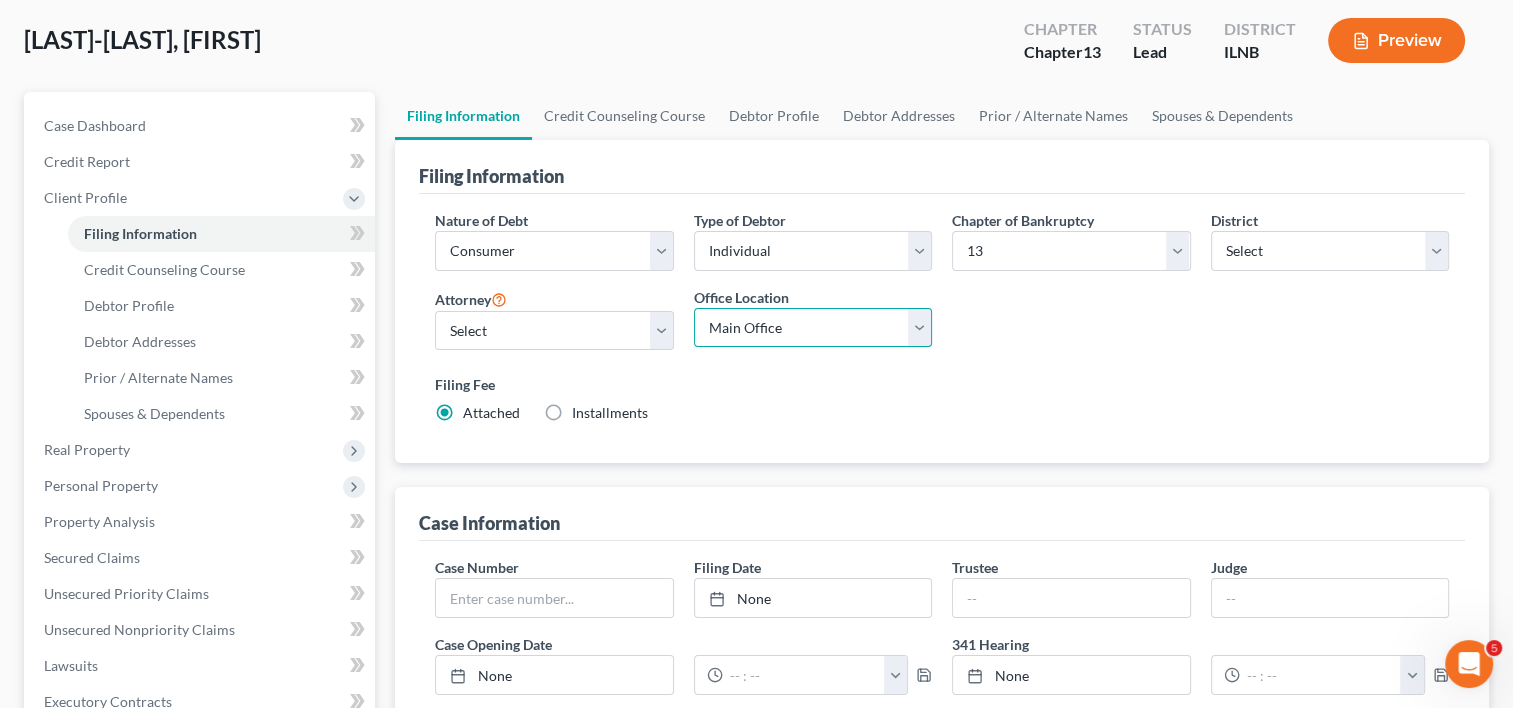 click on "Main Office Cozmyk Law Offices LLC" at bounding box center [813, 328] 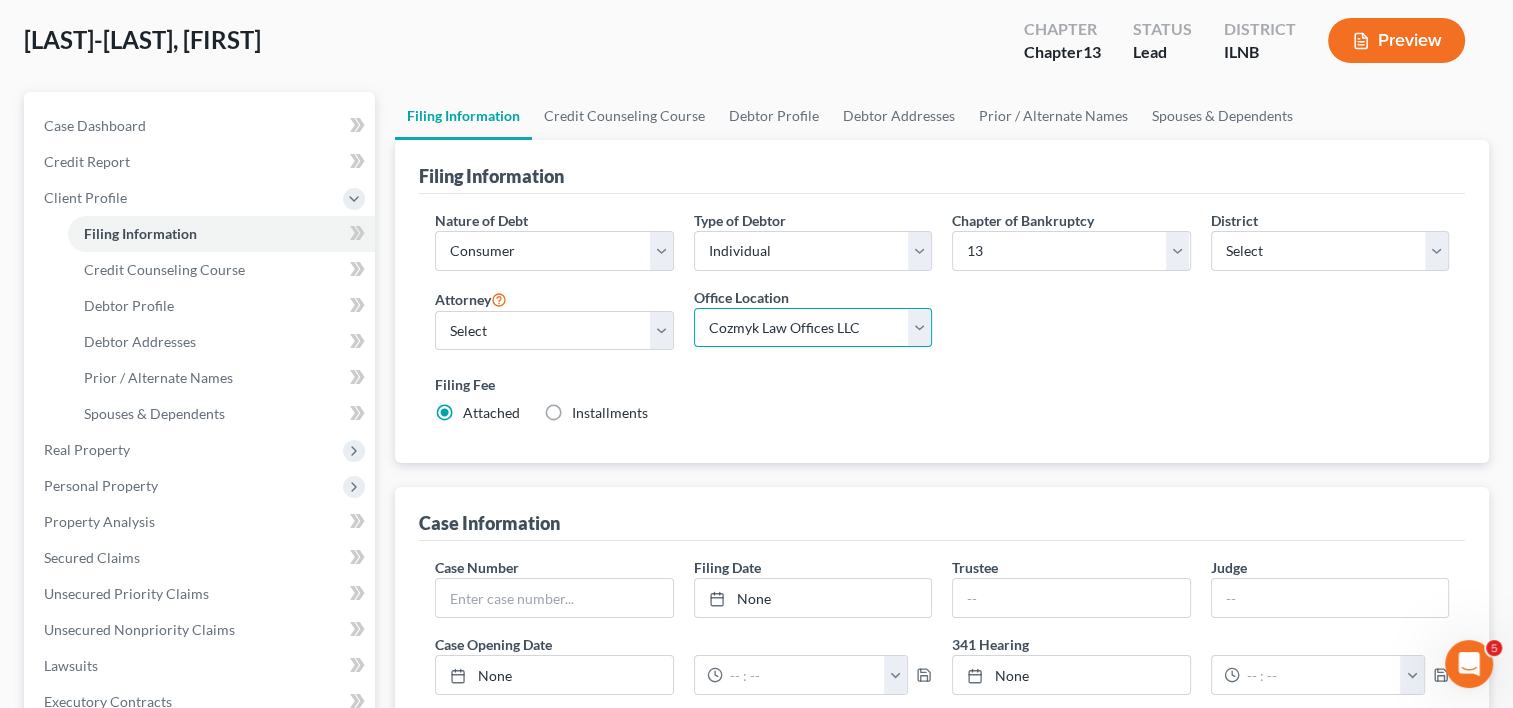 click on "Main Office Cozmyk Law Offices LLC" at bounding box center (813, 328) 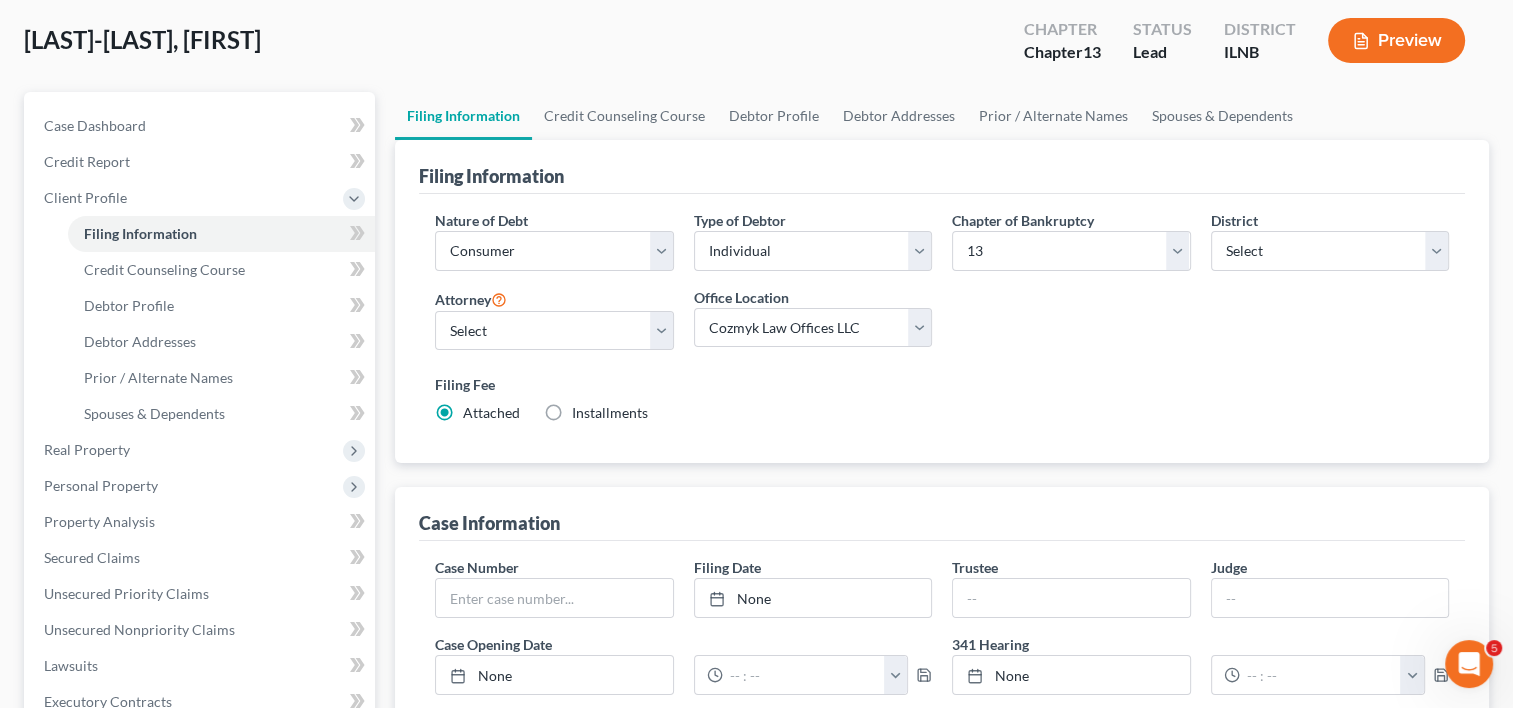 click on "Filing Fee" at bounding box center (942, 384) 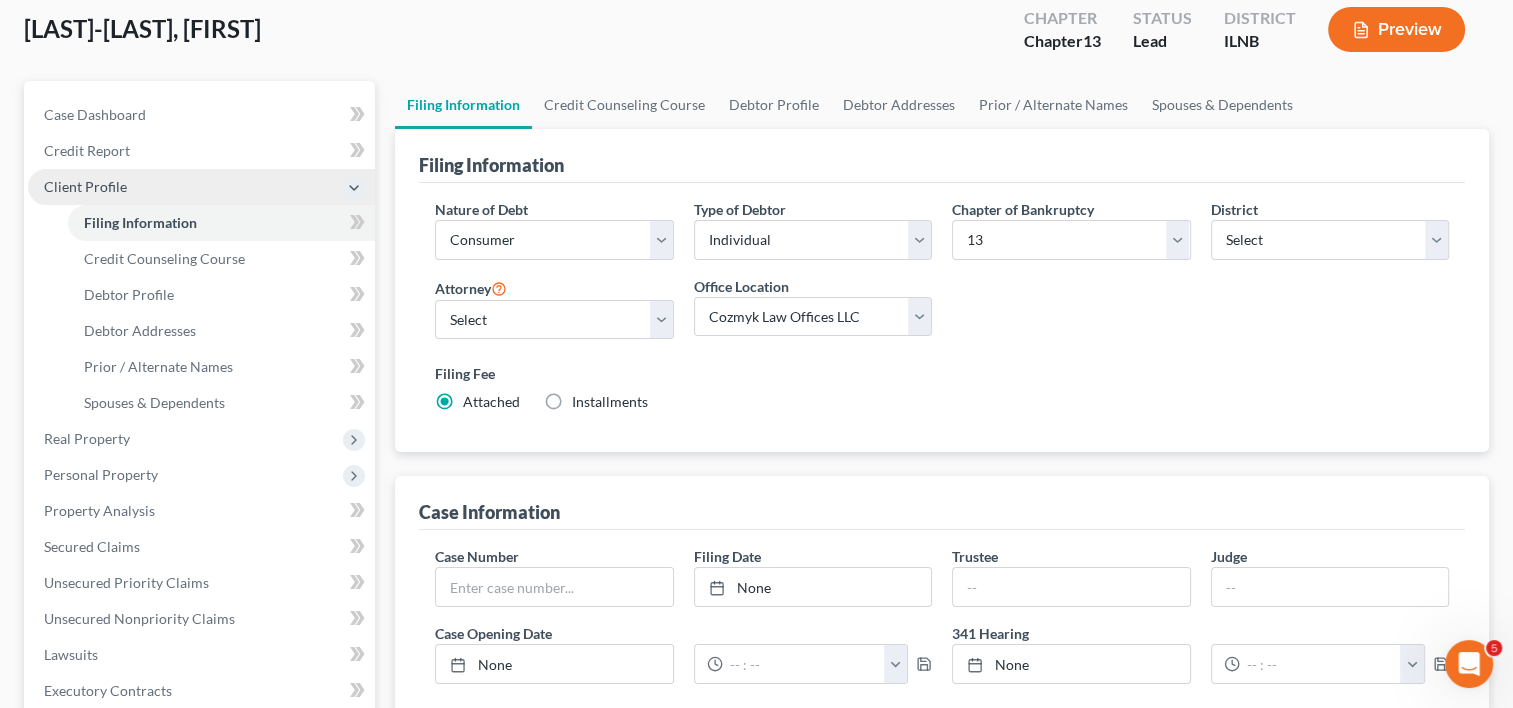 scroll, scrollTop: 0, scrollLeft: 0, axis: both 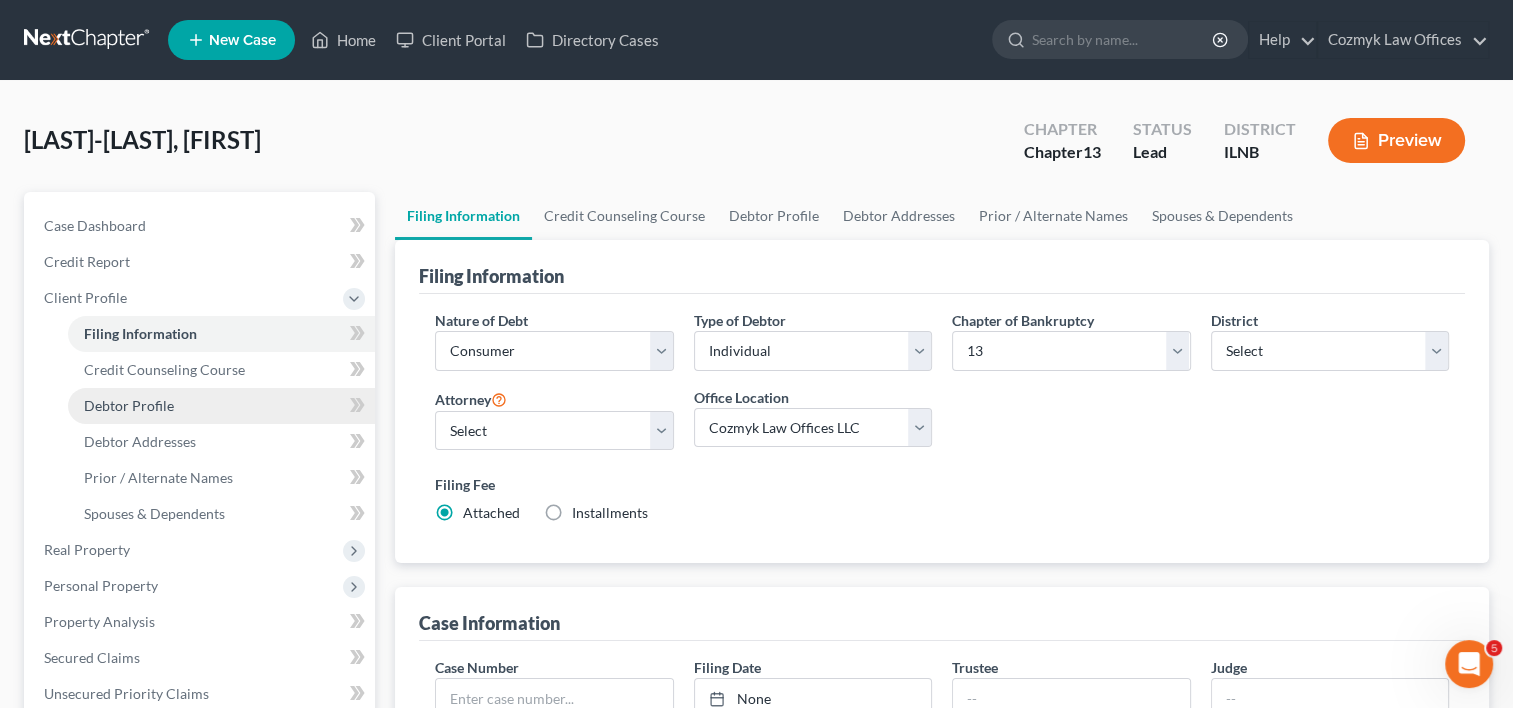 click on "Debtor Profile" at bounding box center [129, 405] 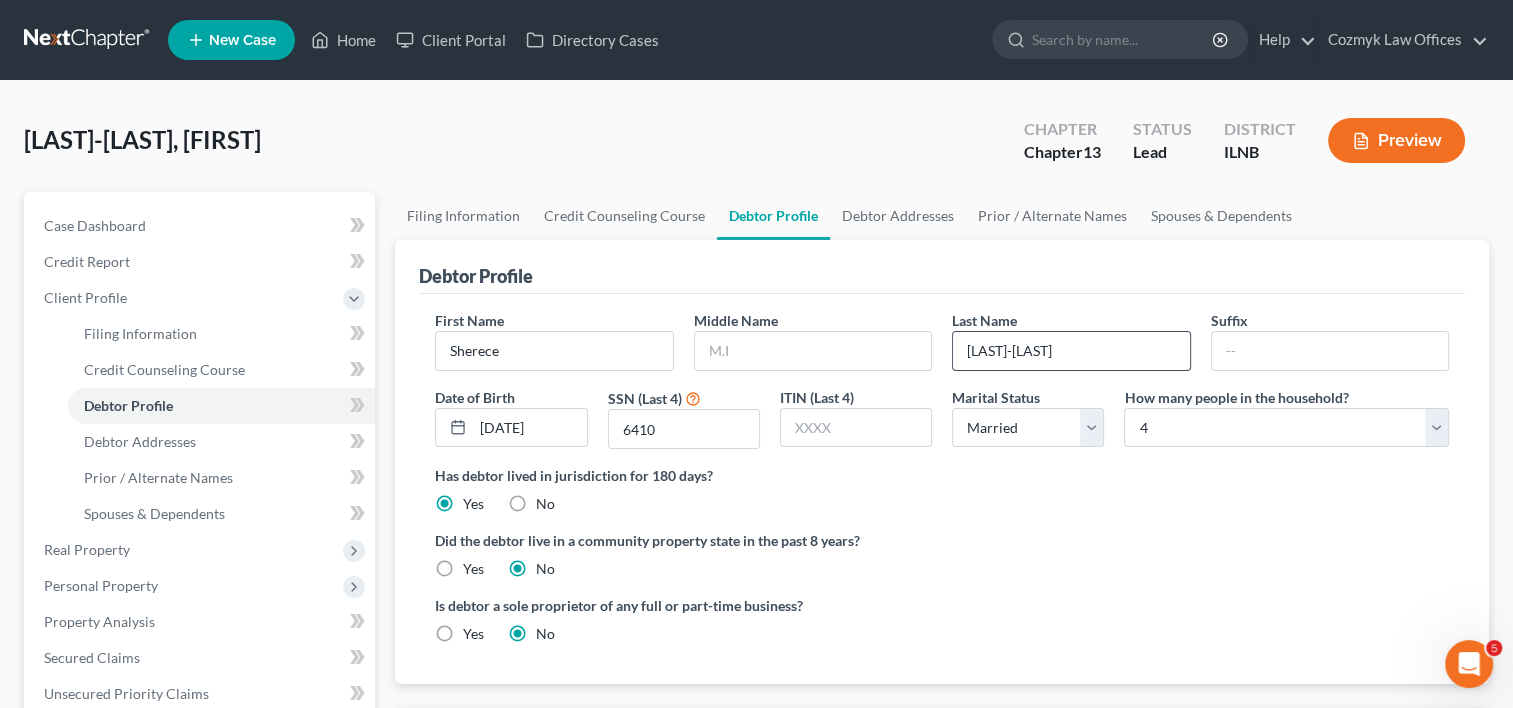 drag, startPoint x: 1018, startPoint y: 328, endPoint x: 1016, endPoint y: 340, distance: 12.165525 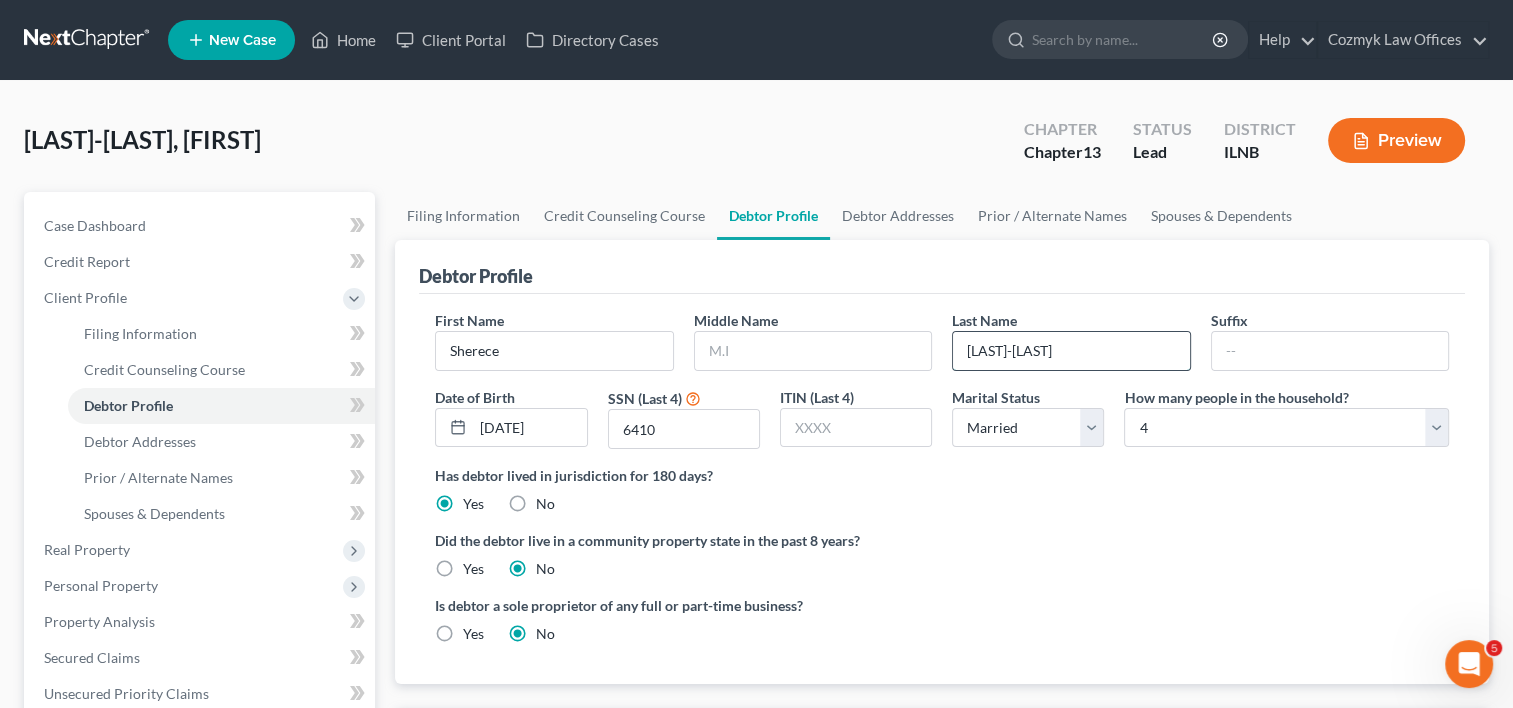 drag, startPoint x: 1019, startPoint y: 349, endPoint x: 956, endPoint y: 351, distance: 63.03174 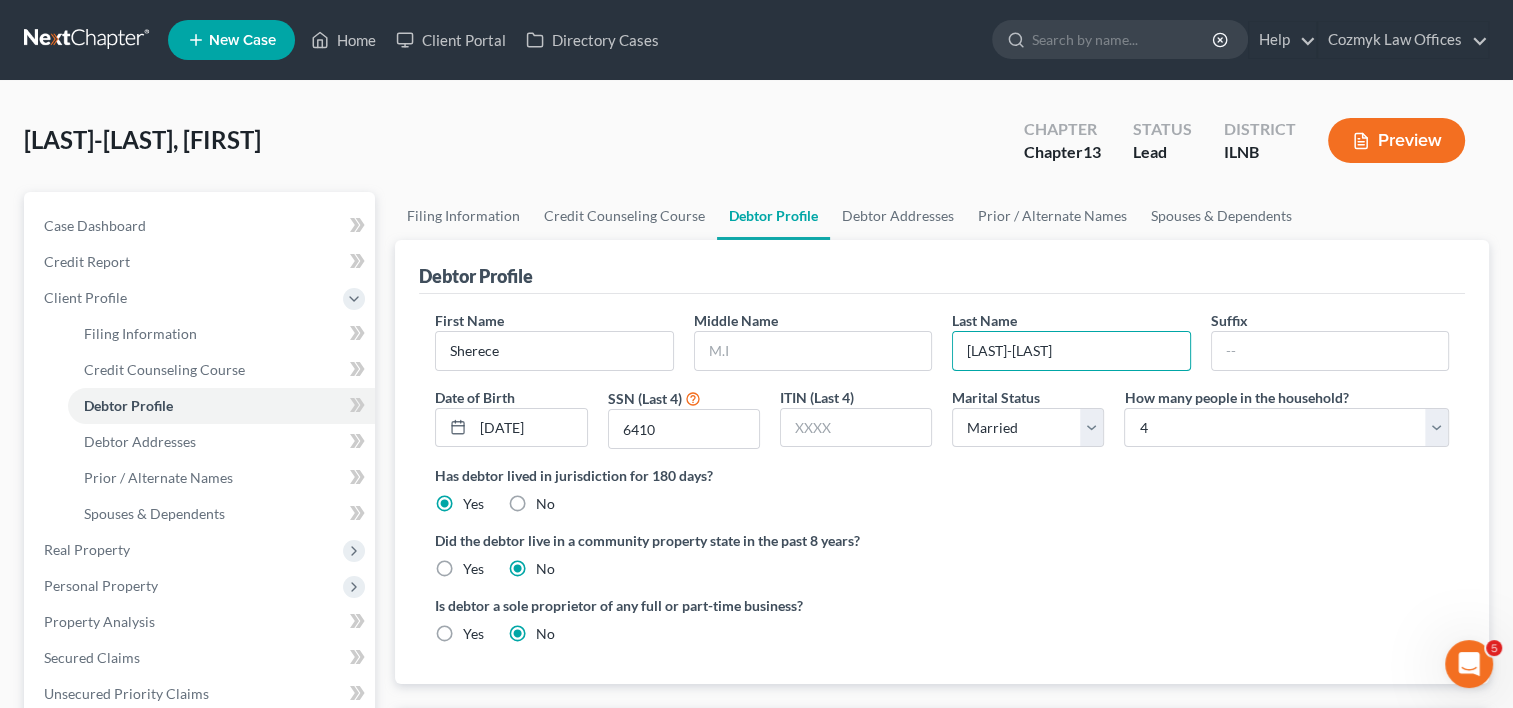 type on "Stewart" 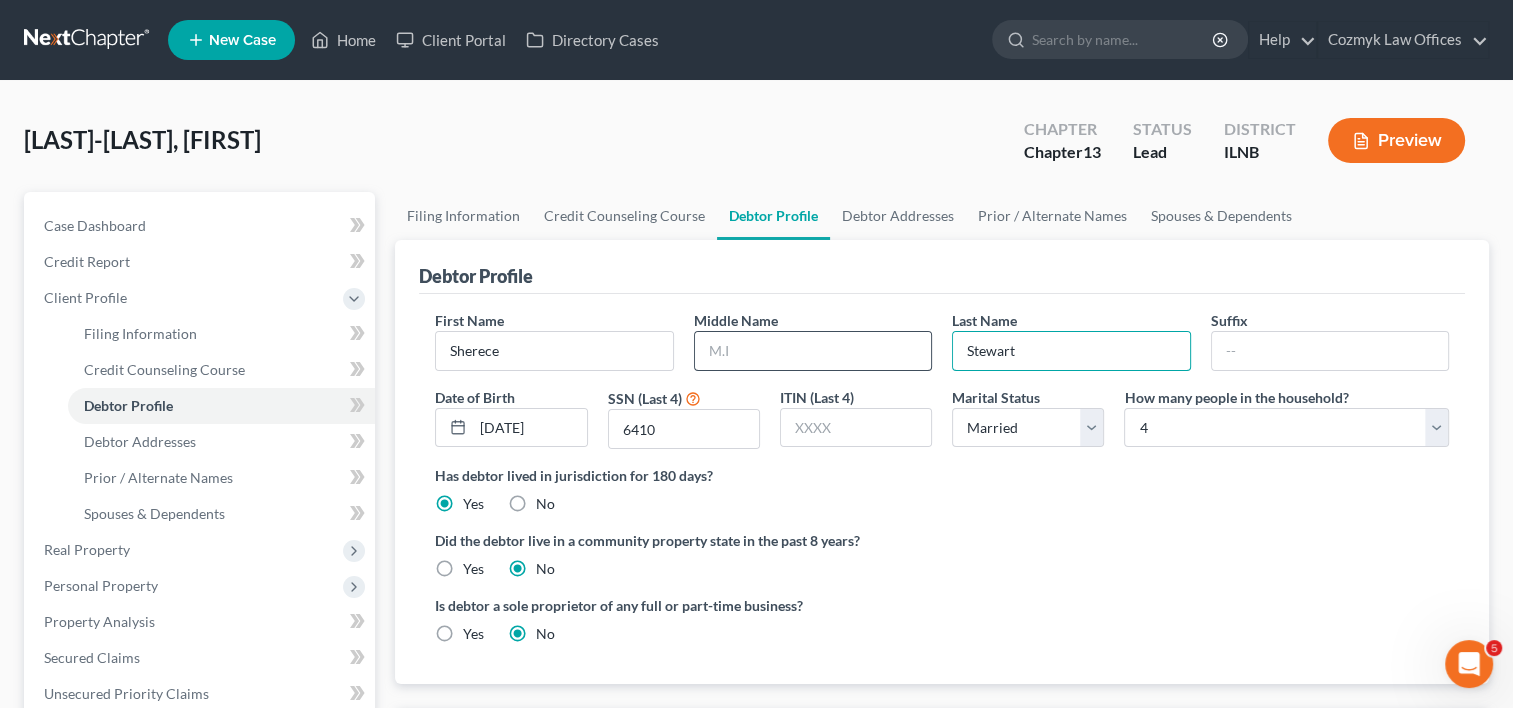 drag, startPoint x: 1040, startPoint y: 344, endPoint x: 908, endPoint y: 353, distance: 132.30646 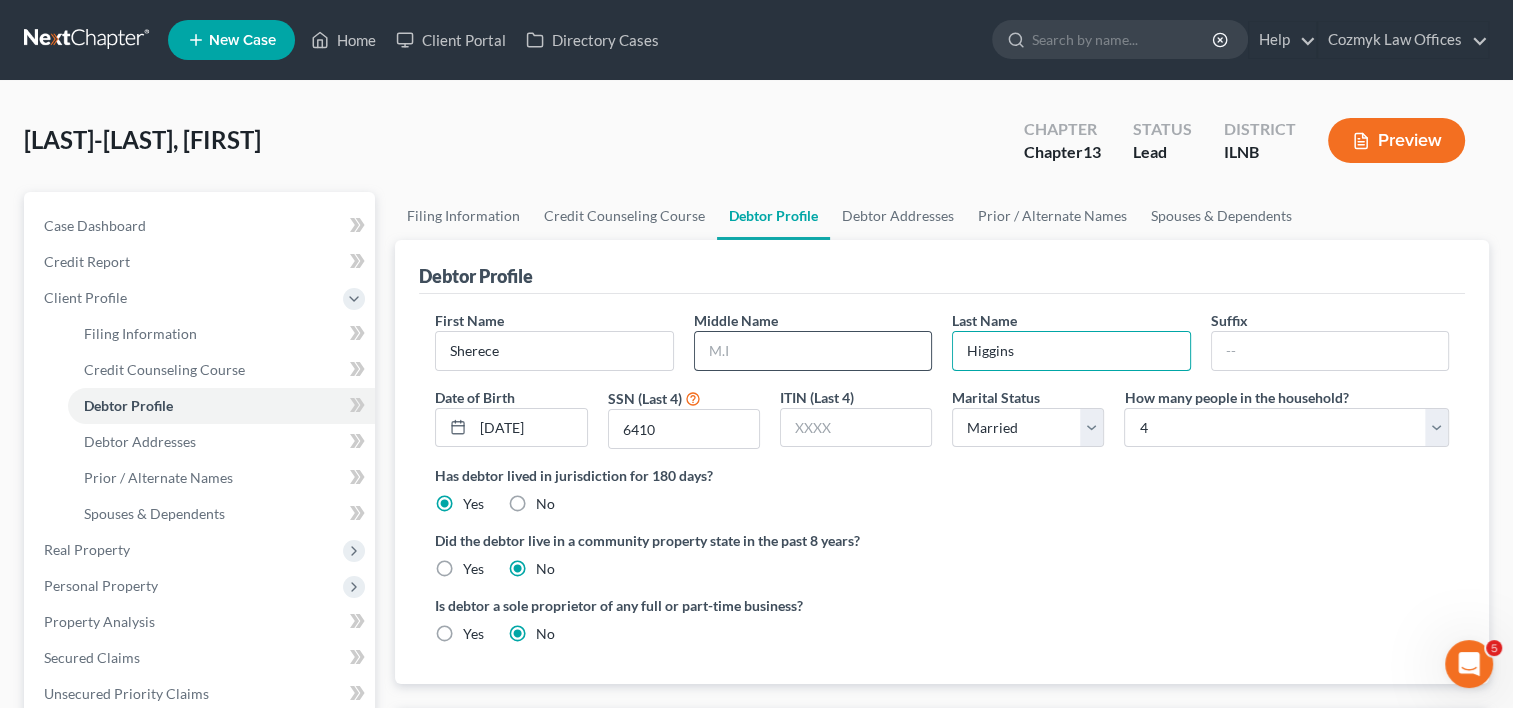 type on "[LAST]" 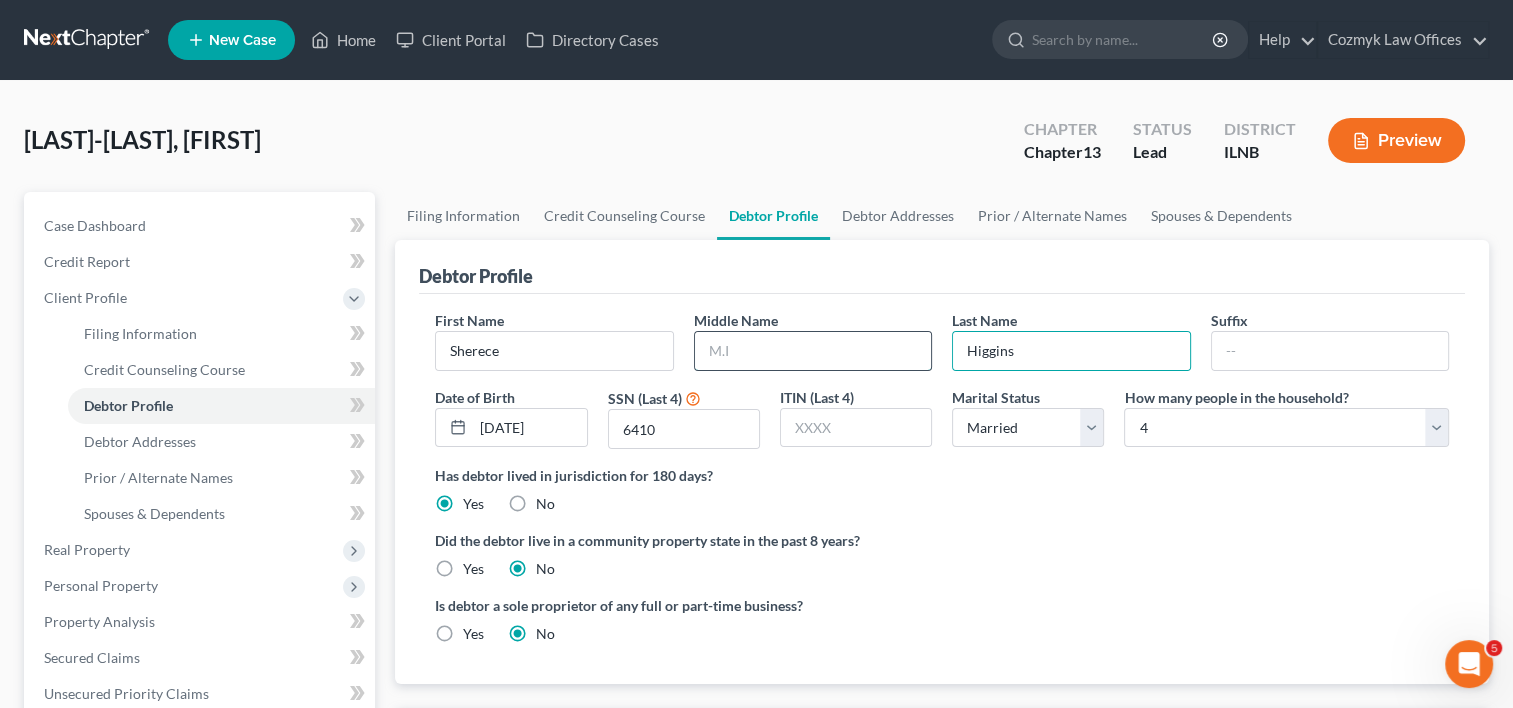 click at bounding box center [813, 351] 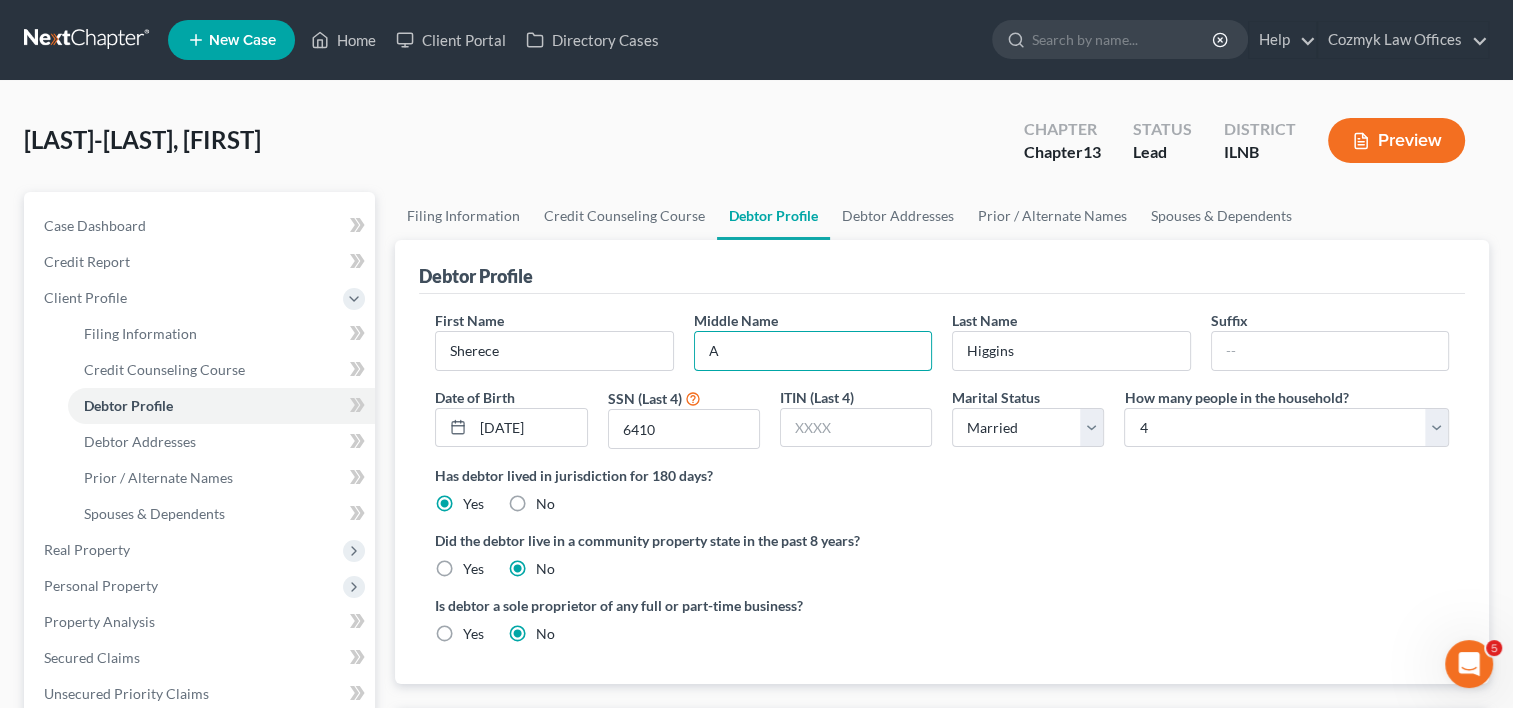 type on "A" 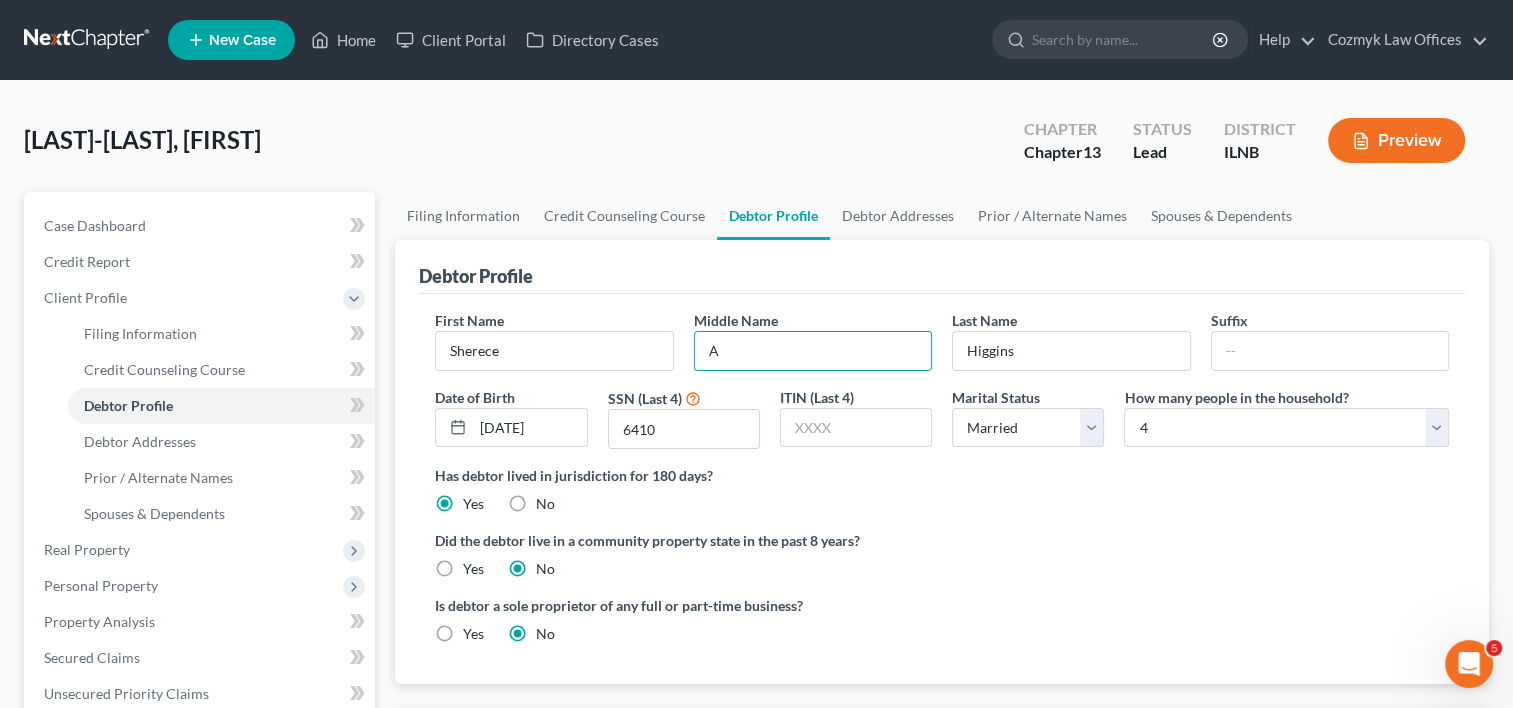 click on "Did the debtor live in a community property state in the past 8 years?" at bounding box center [942, 540] 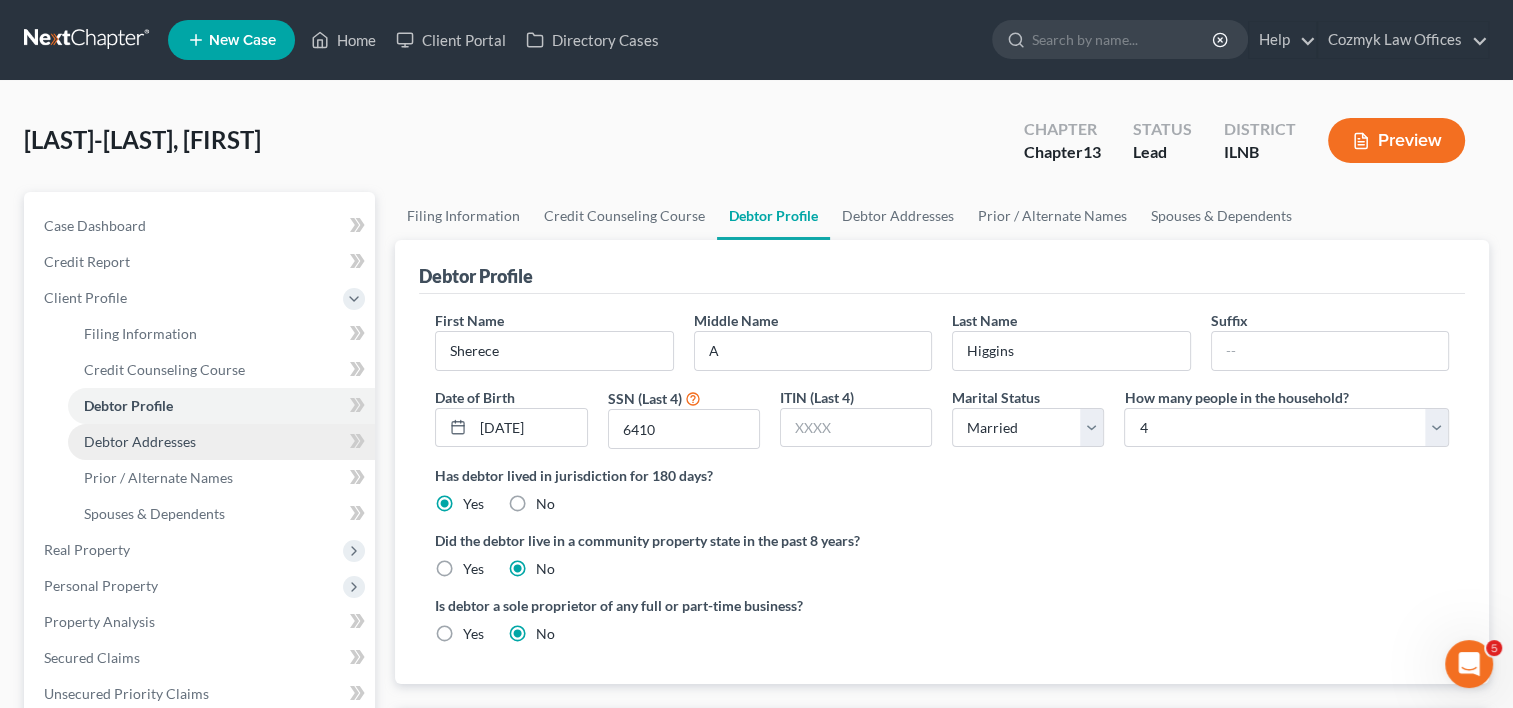 click on "Debtor Addresses" at bounding box center [140, 441] 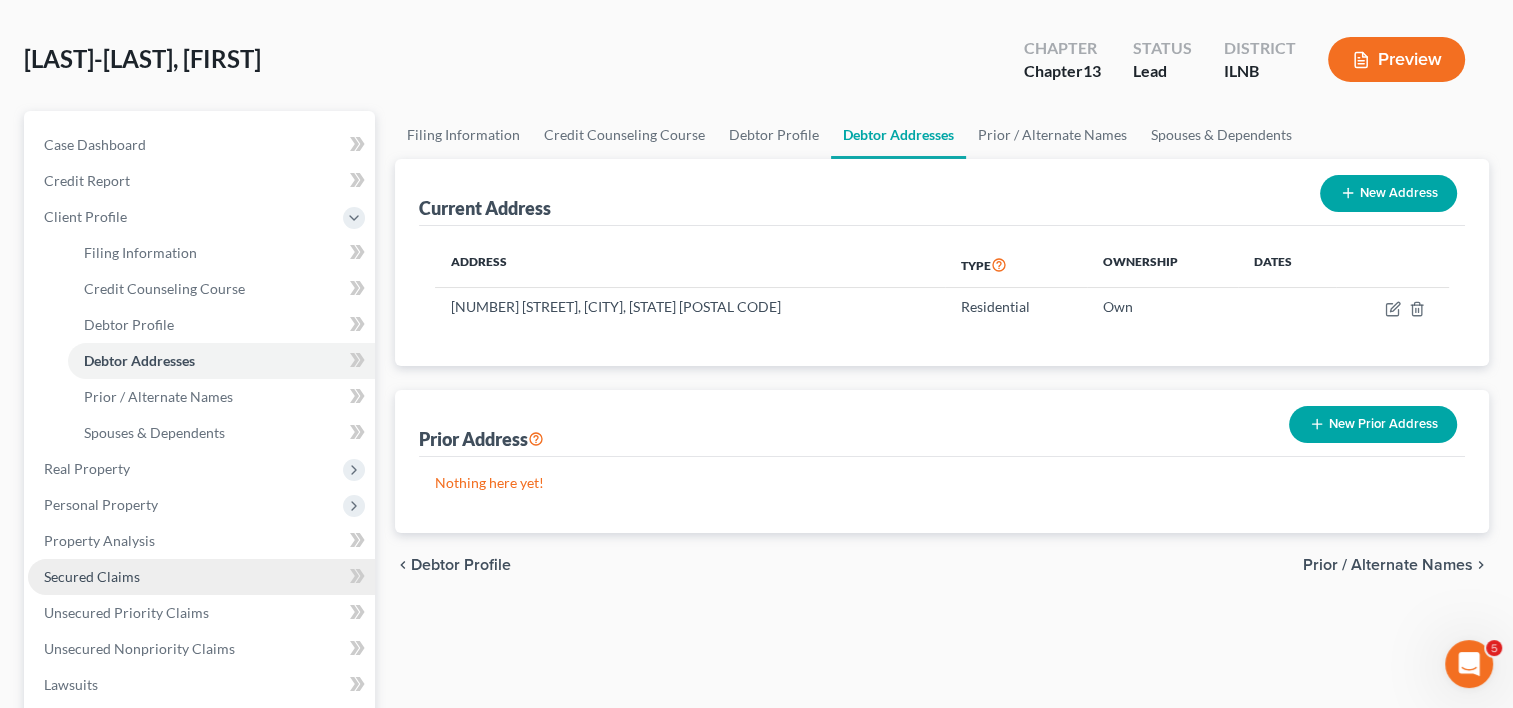 scroll, scrollTop: 200, scrollLeft: 0, axis: vertical 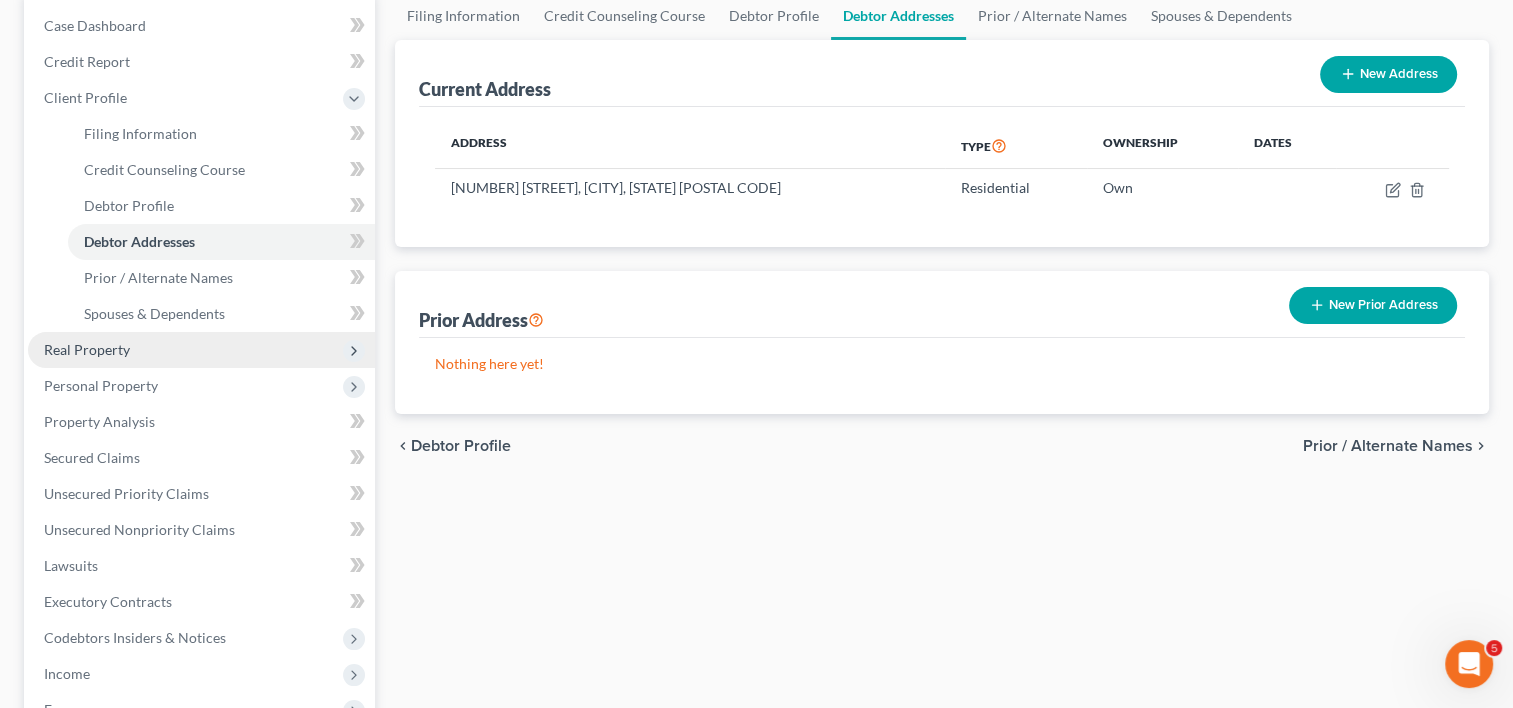 click on "Real Property" at bounding box center [87, 349] 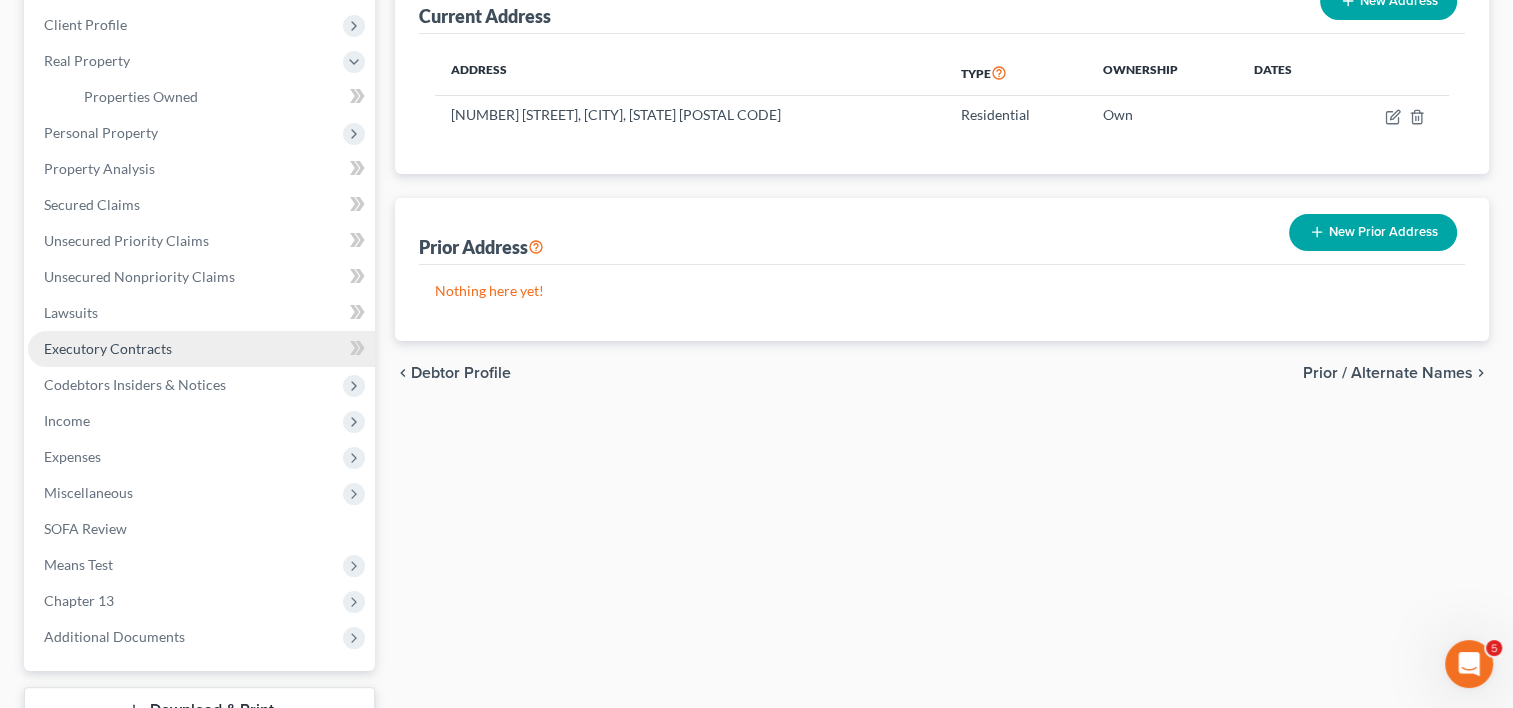 scroll, scrollTop: 200, scrollLeft: 0, axis: vertical 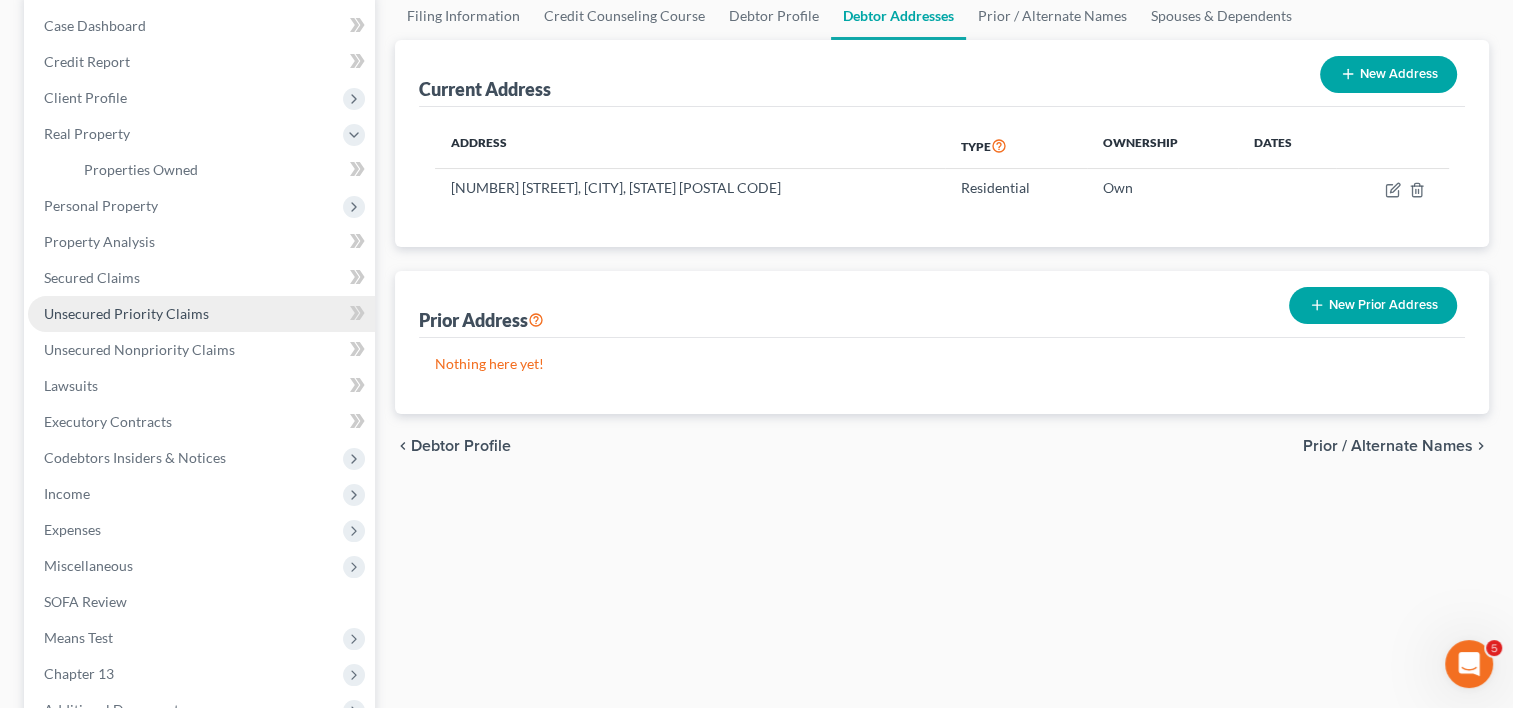 click on "Unsecured Priority Claims" at bounding box center [126, 313] 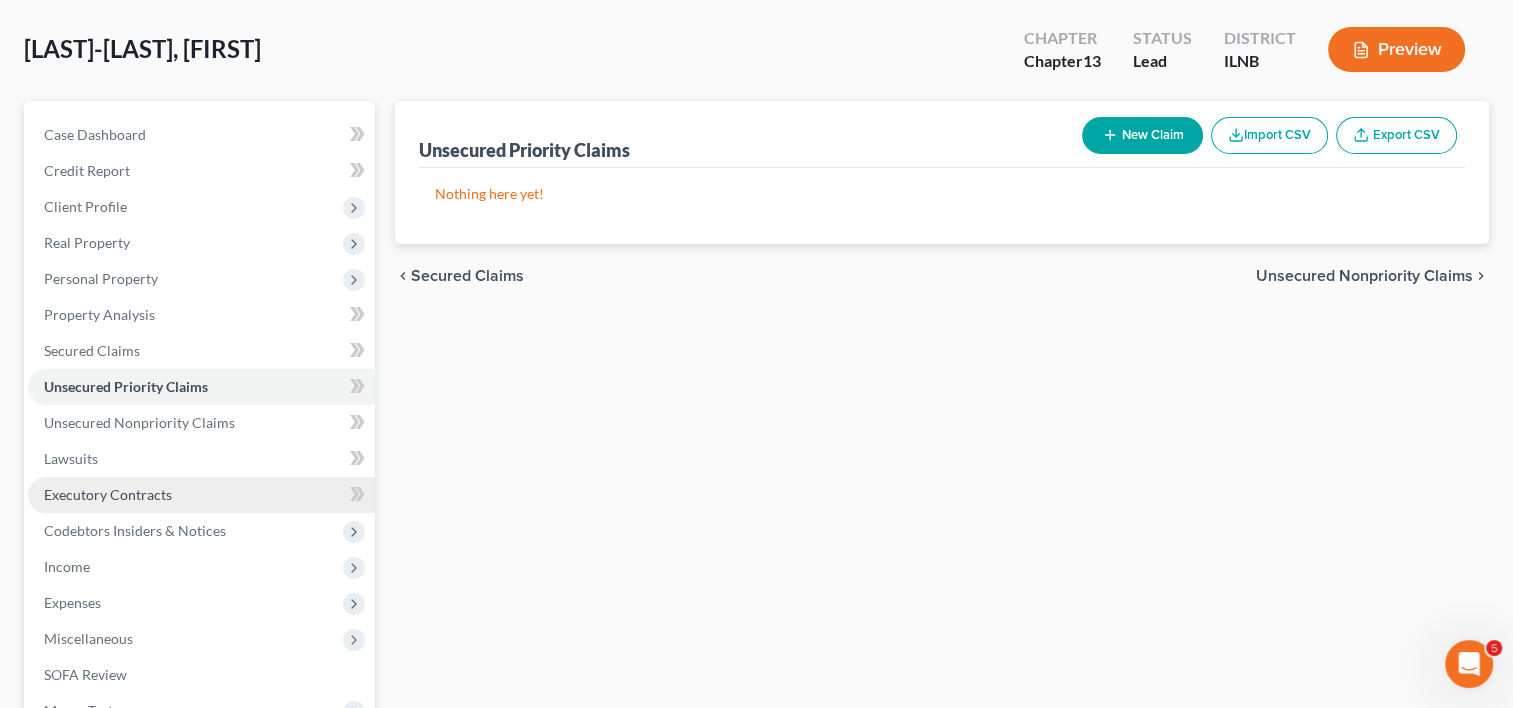 scroll, scrollTop: 200, scrollLeft: 0, axis: vertical 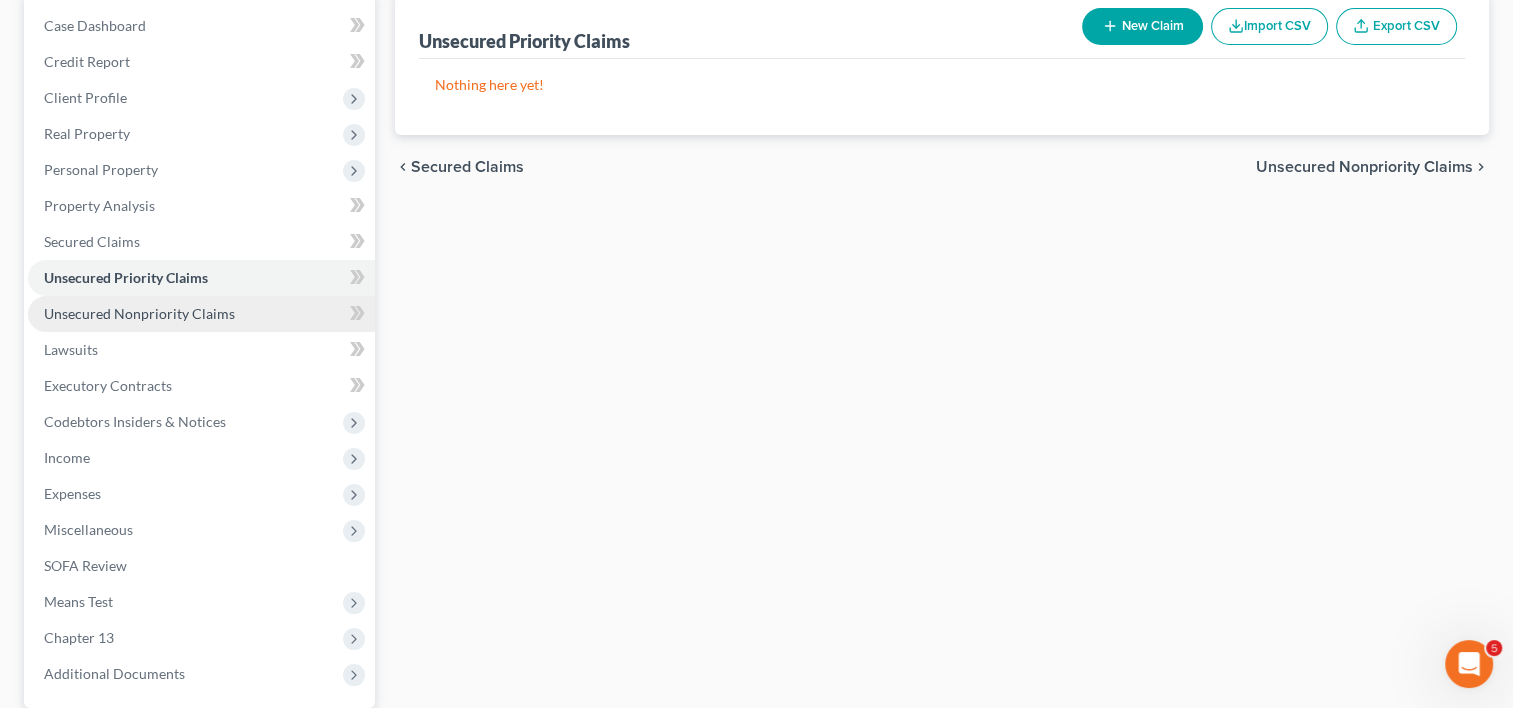 click on "Unsecured Nonpriority Claims" at bounding box center [139, 313] 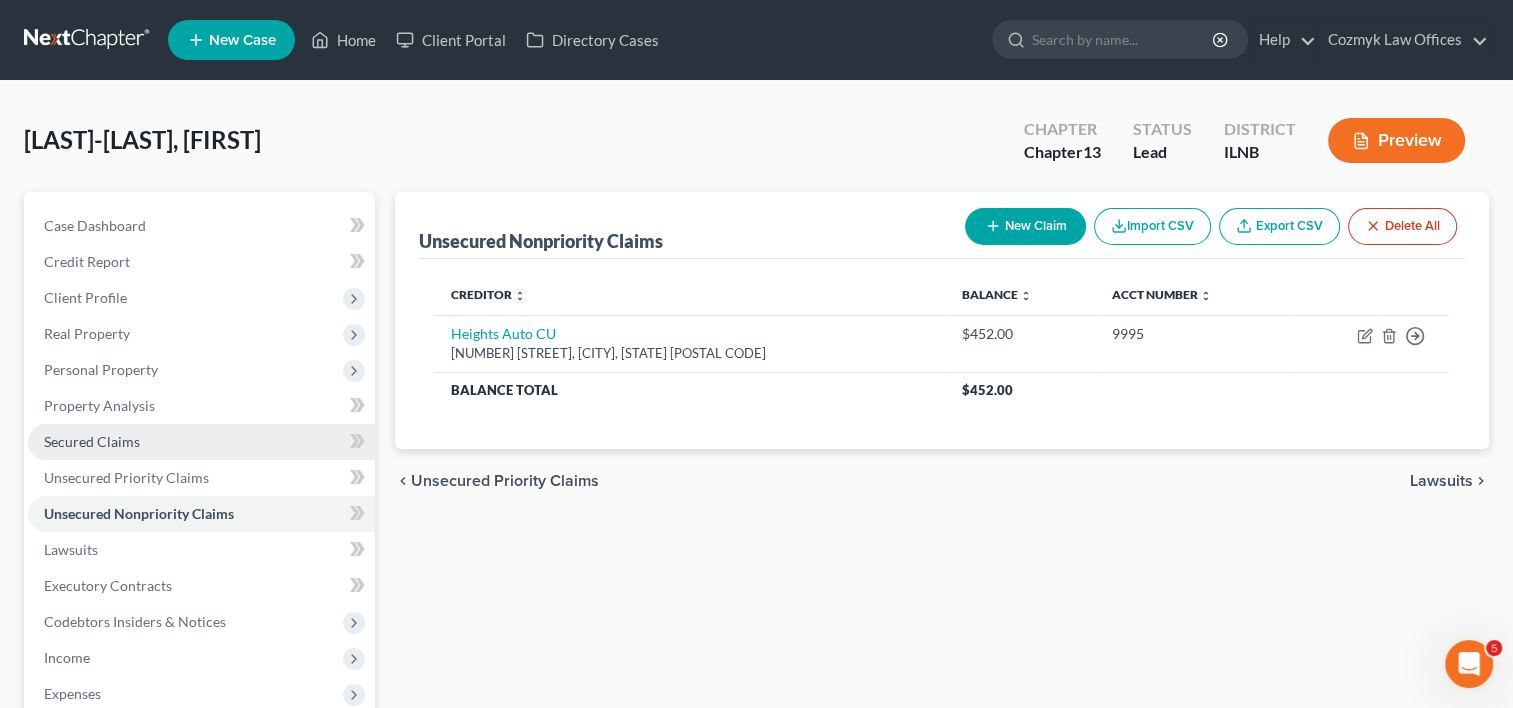 scroll, scrollTop: 0, scrollLeft: 0, axis: both 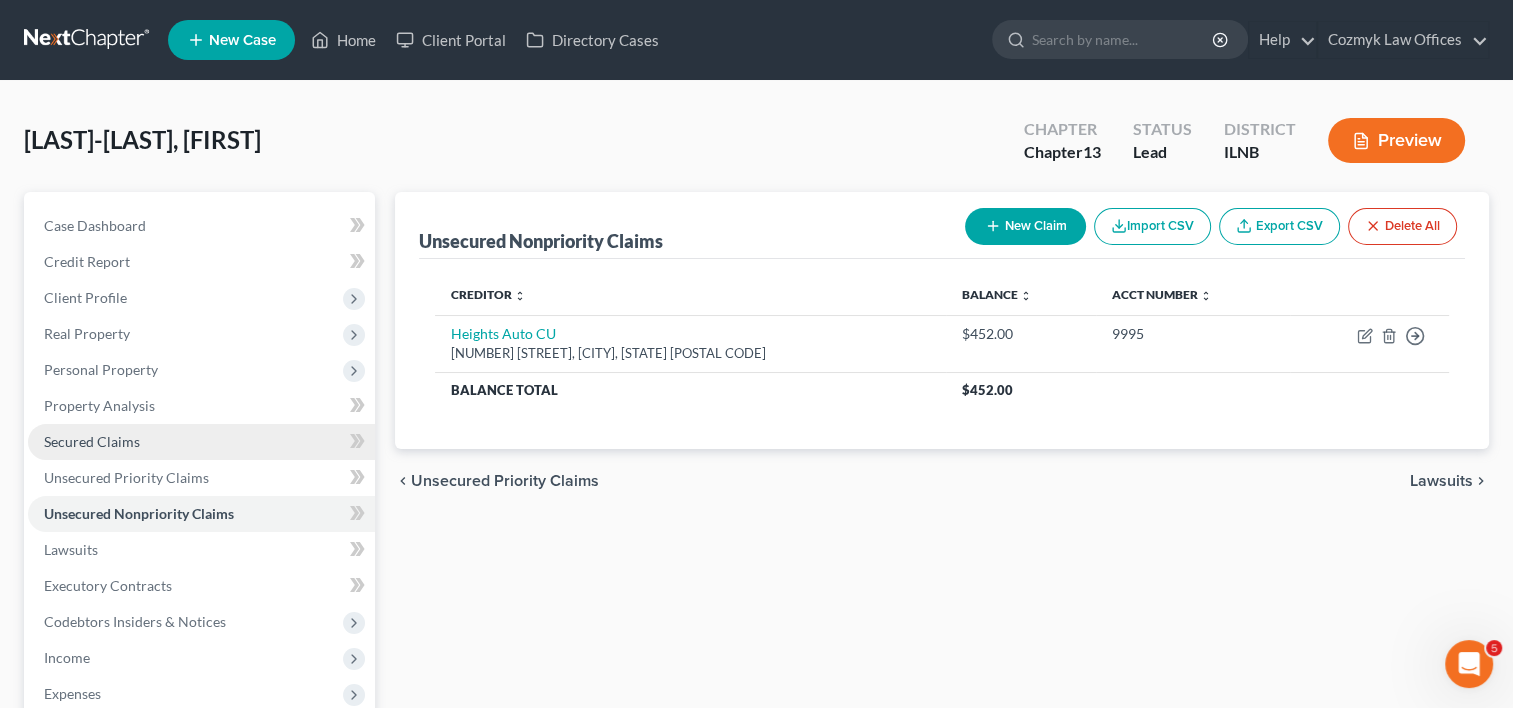 click on "Secured Claims" at bounding box center (92, 441) 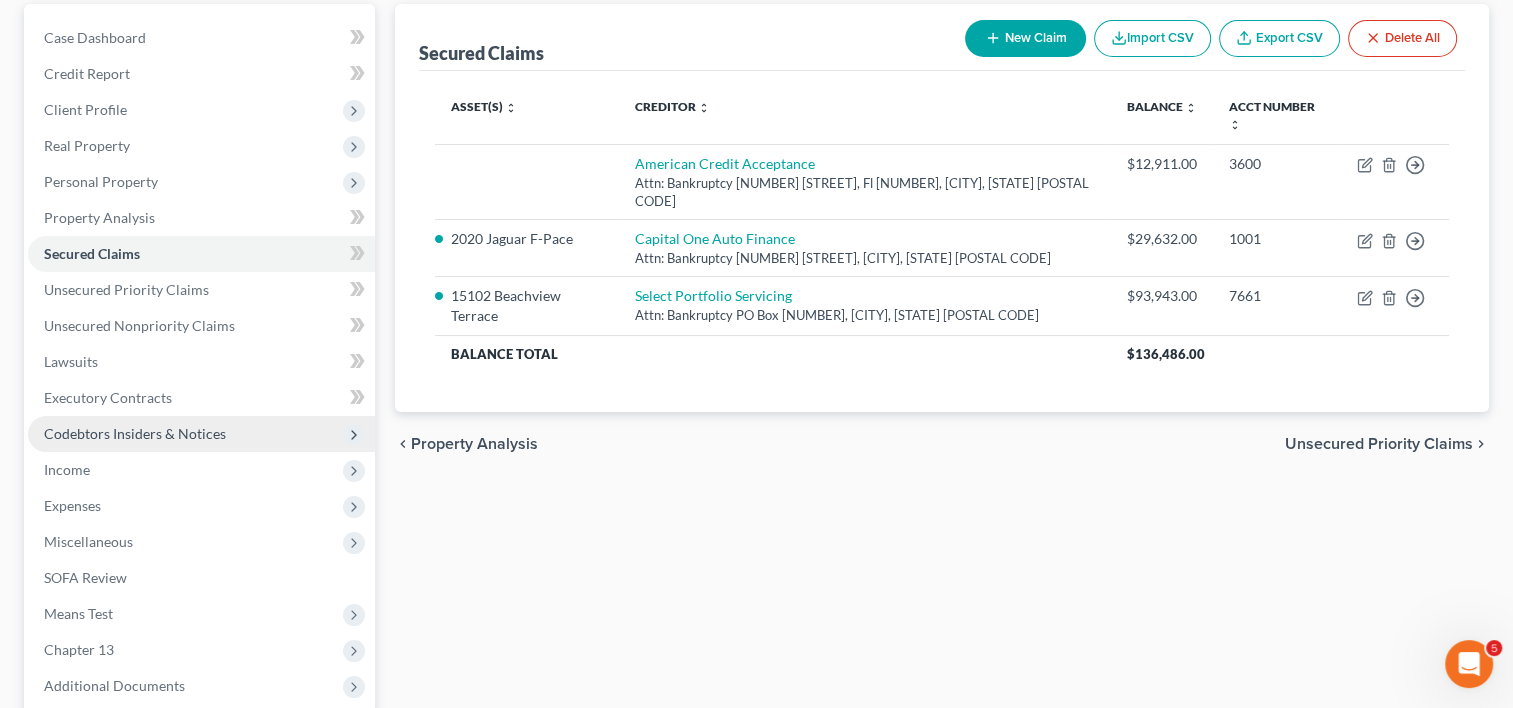scroll, scrollTop: 300, scrollLeft: 0, axis: vertical 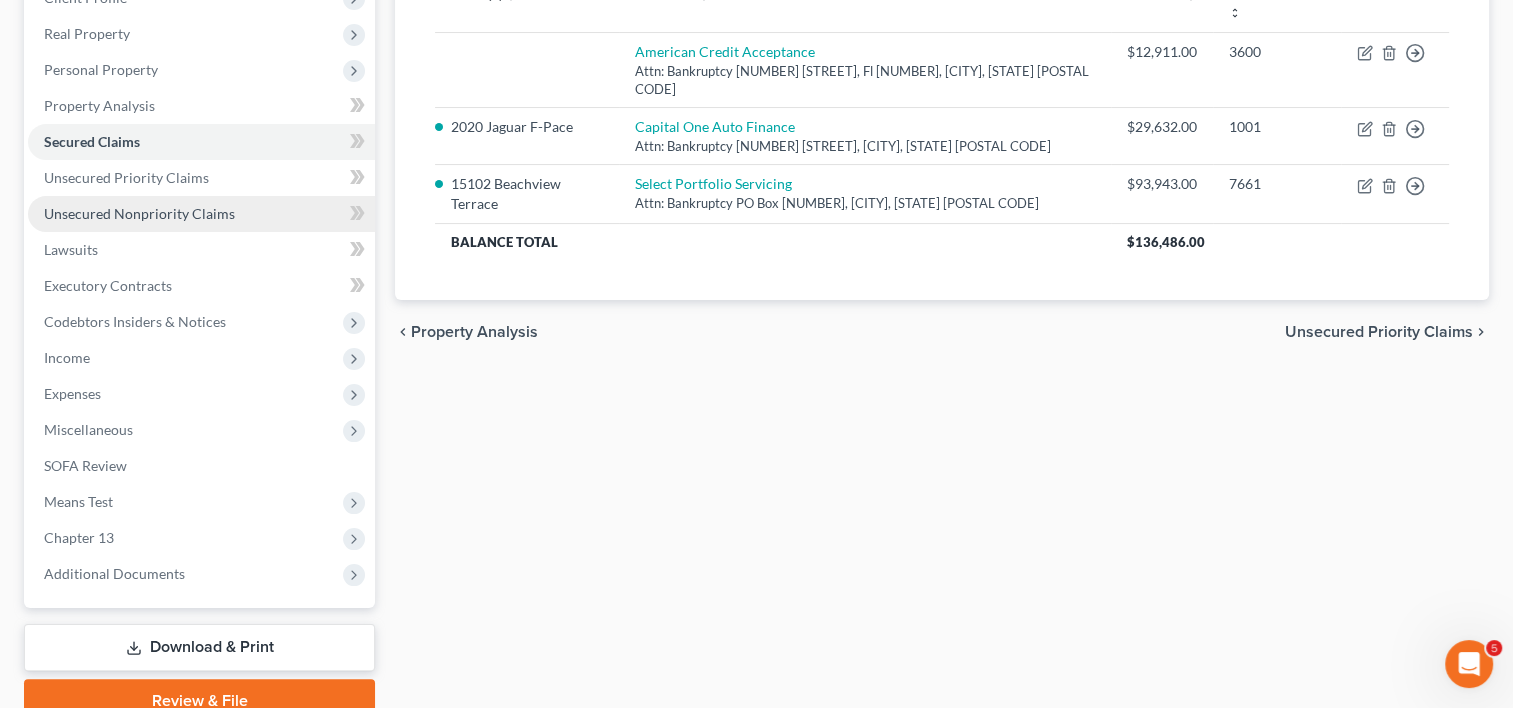 click on "Unsecured Nonpriority Claims" at bounding box center (139, 213) 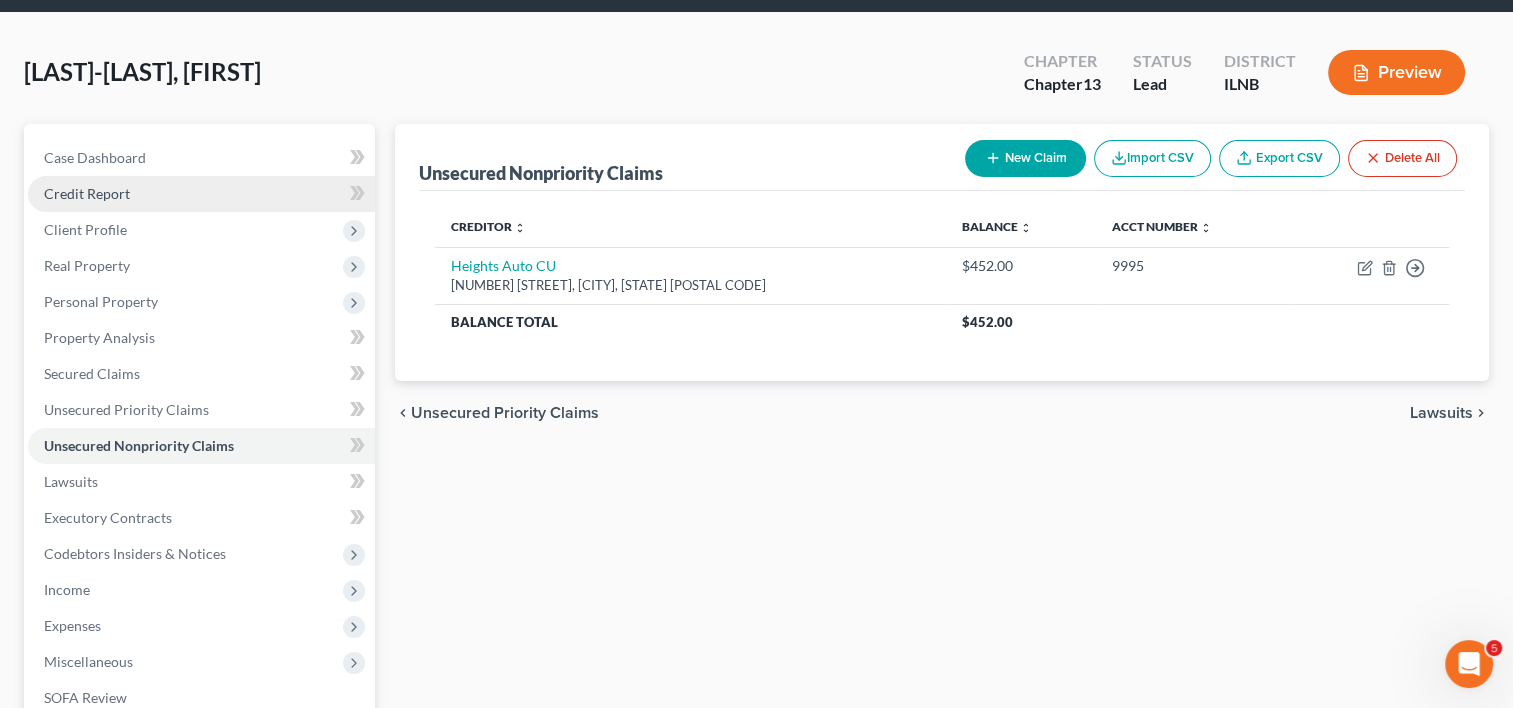 scroll, scrollTop: 0, scrollLeft: 0, axis: both 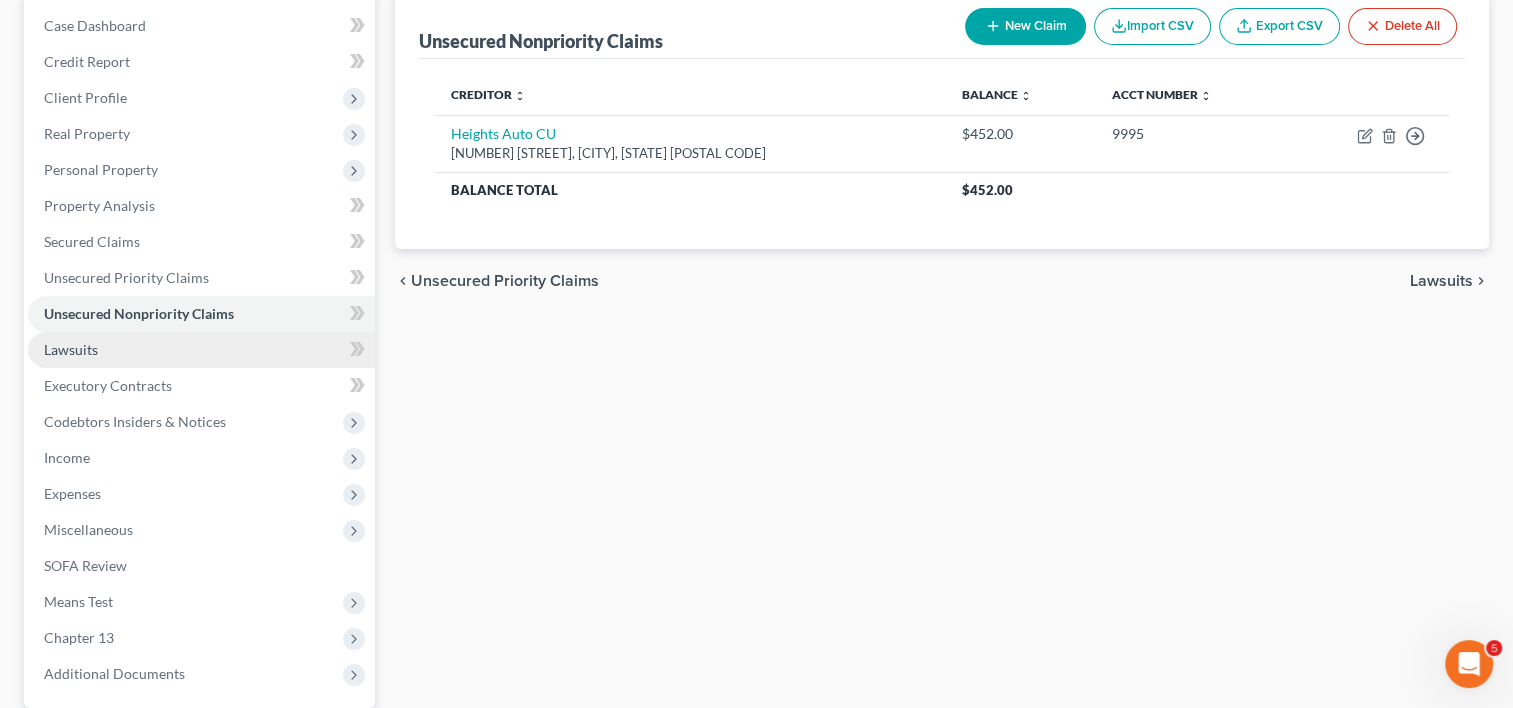 click on "Lawsuits" at bounding box center (201, 350) 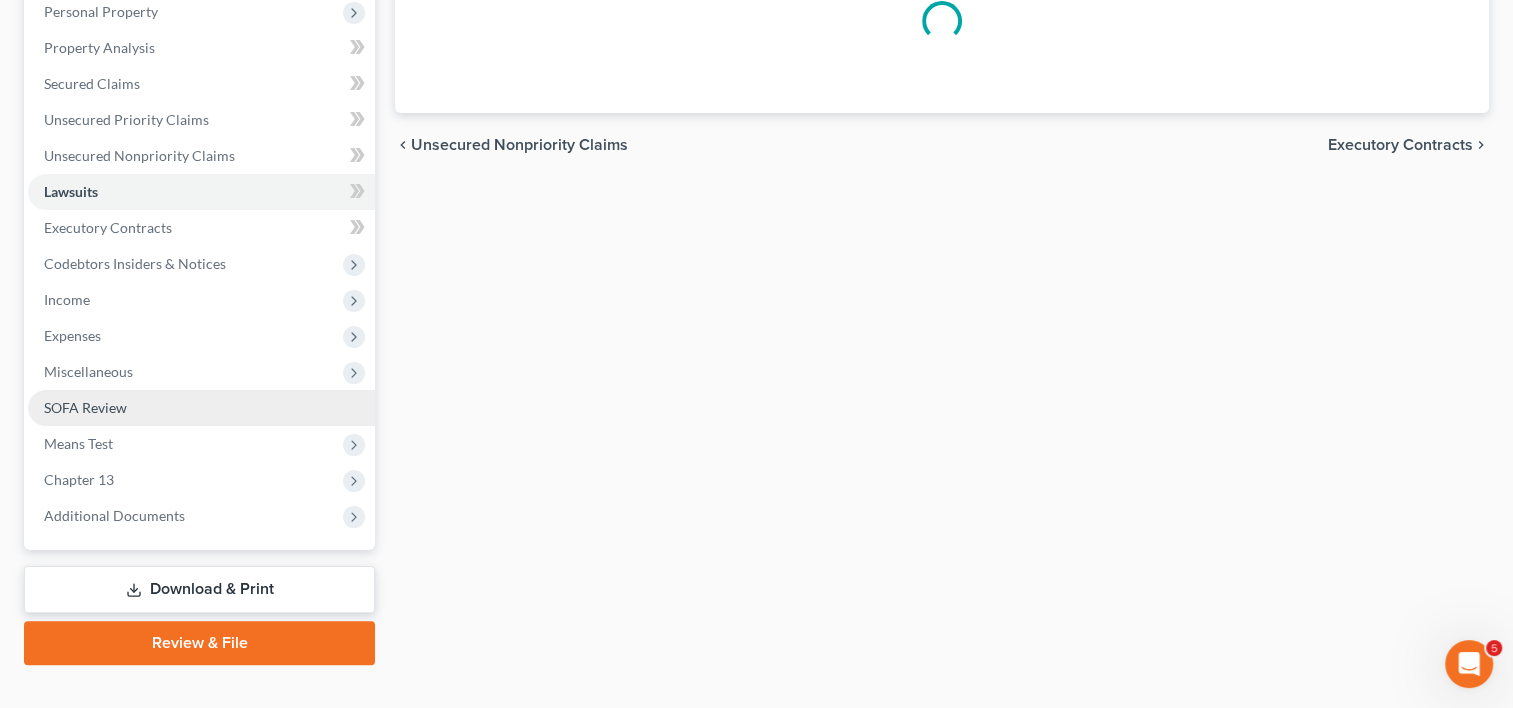scroll, scrollTop: 389, scrollLeft: 0, axis: vertical 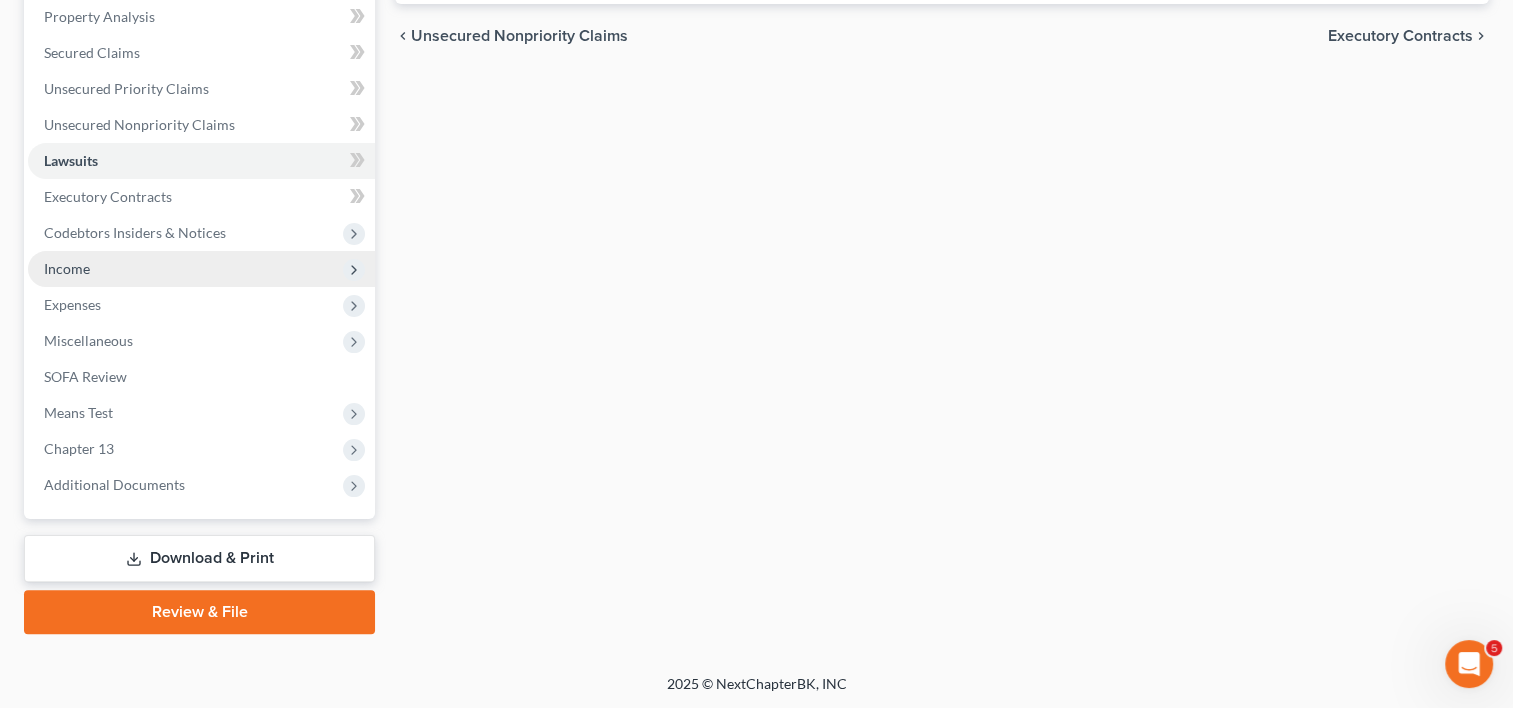 click on "Income" at bounding box center (201, 269) 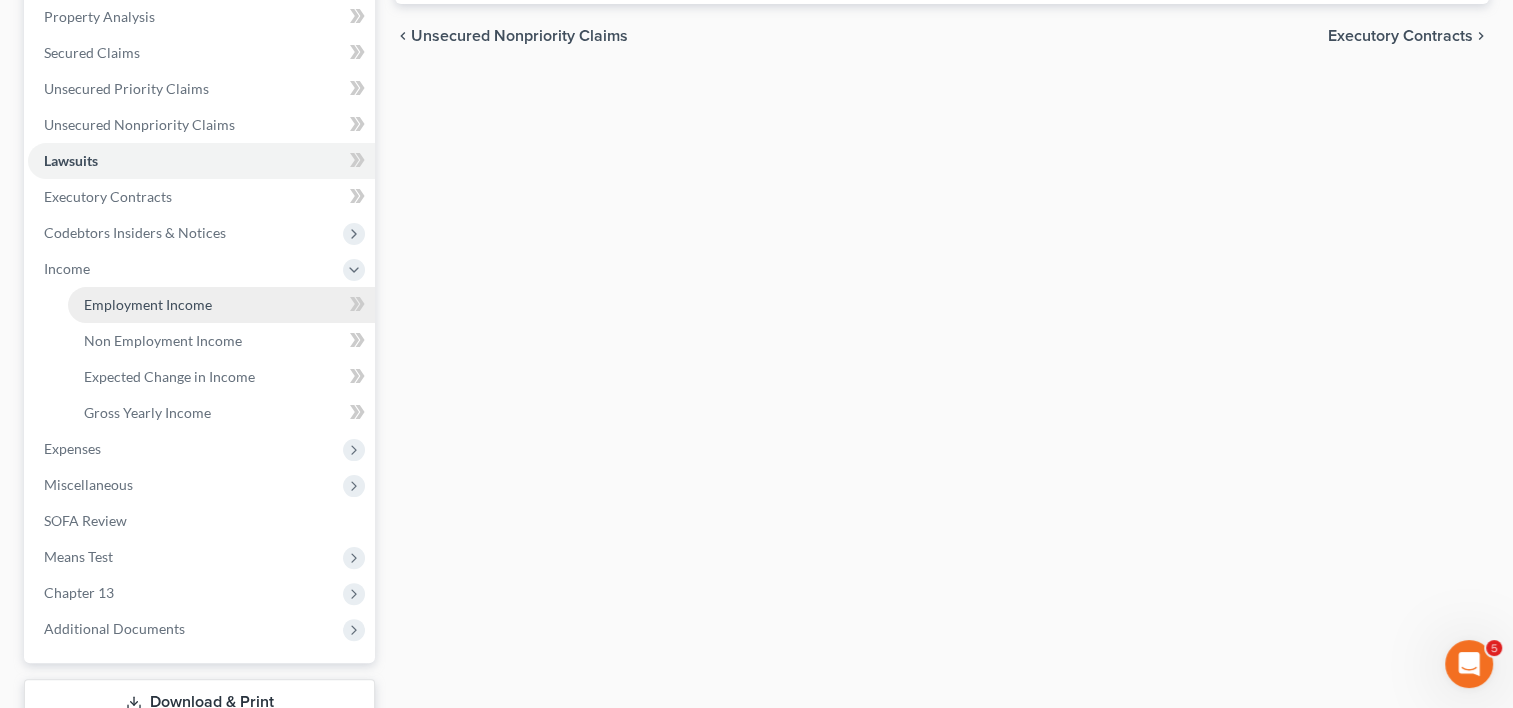 click on "Employment Income" at bounding box center (148, 304) 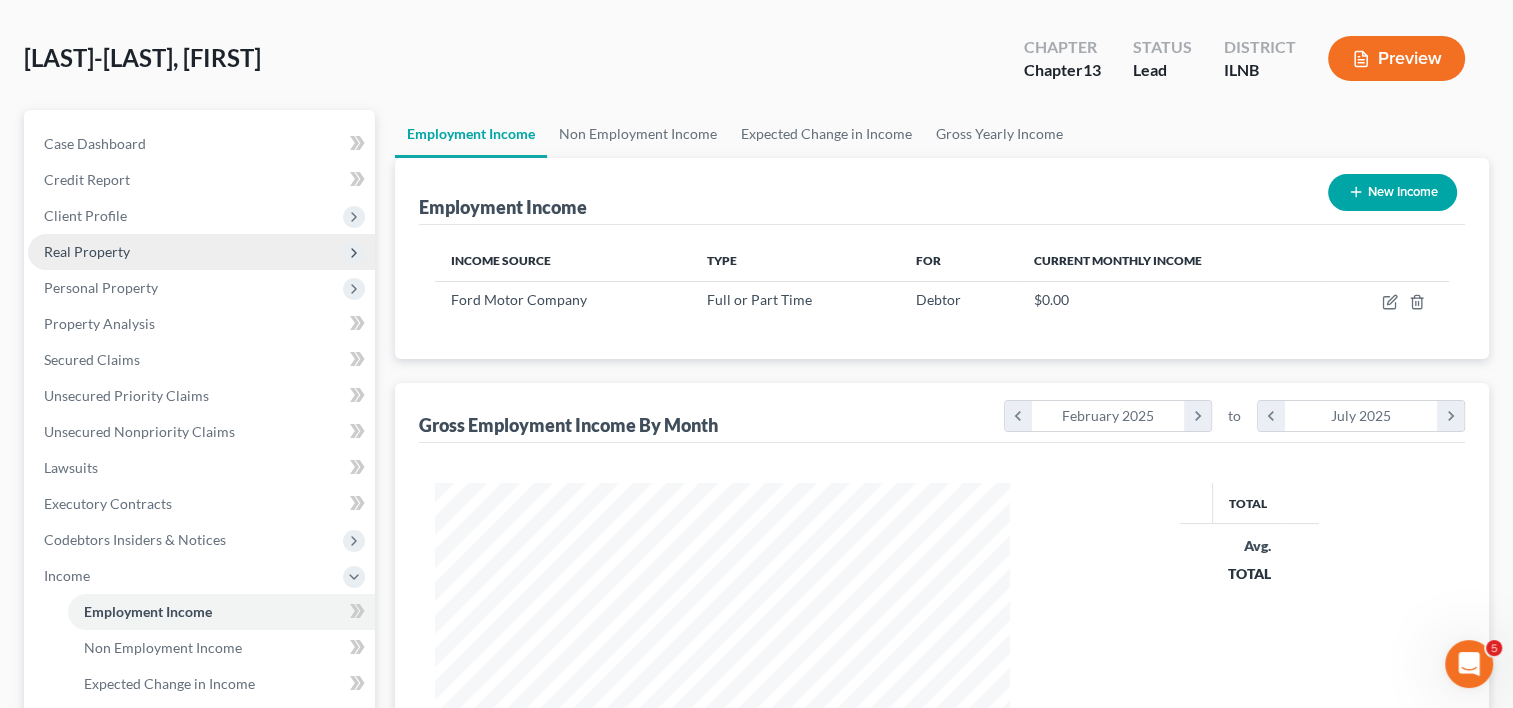 scroll, scrollTop: 0, scrollLeft: 0, axis: both 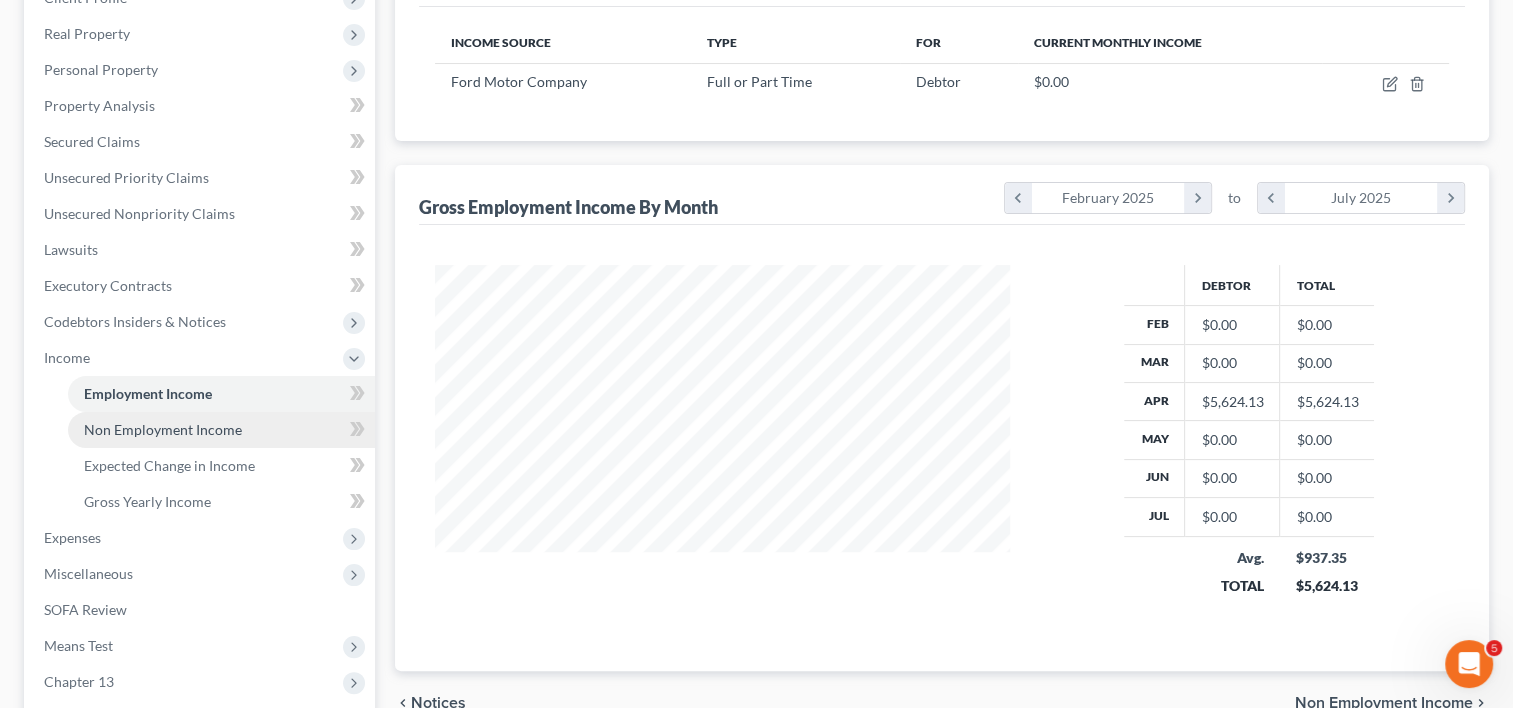 click on "Non Employment Income" at bounding box center [221, 430] 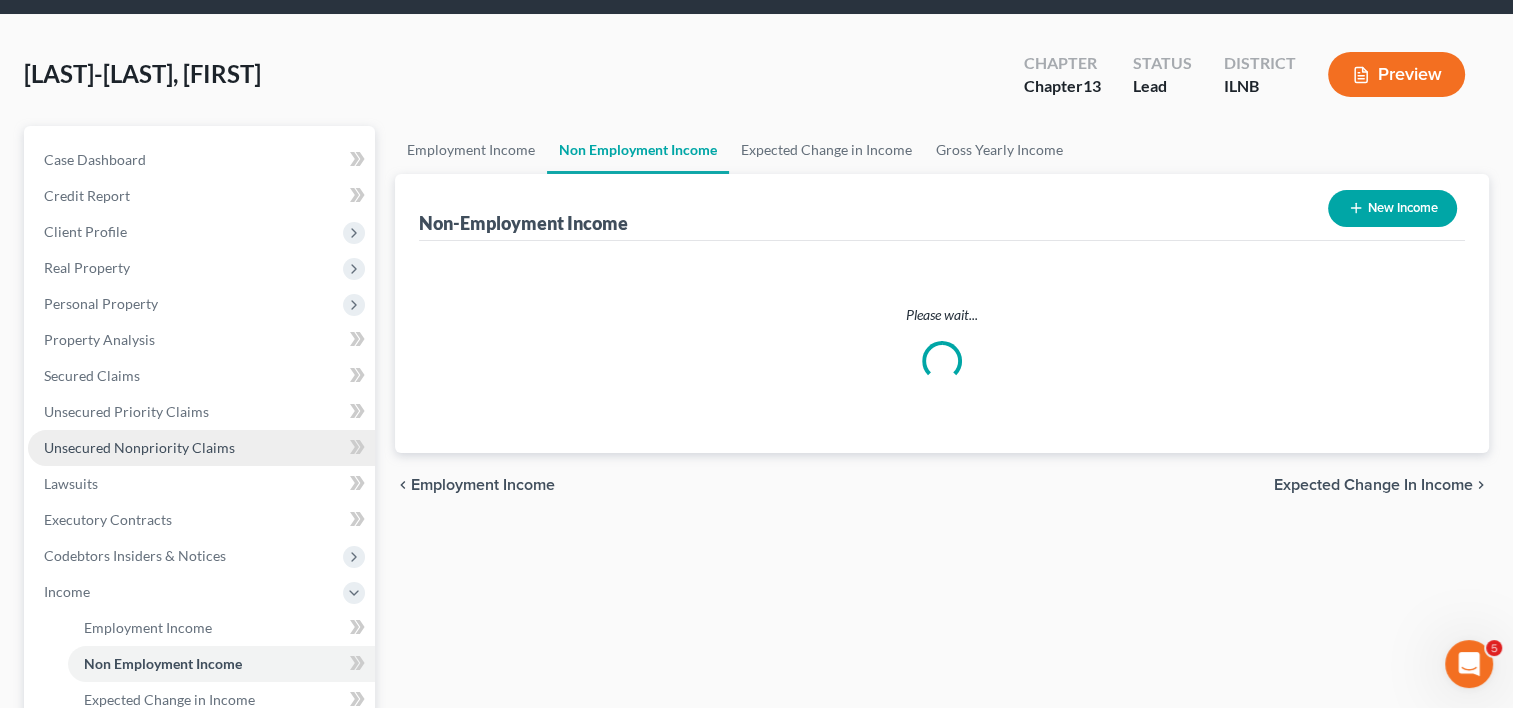 scroll, scrollTop: 100, scrollLeft: 0, axis: vertical 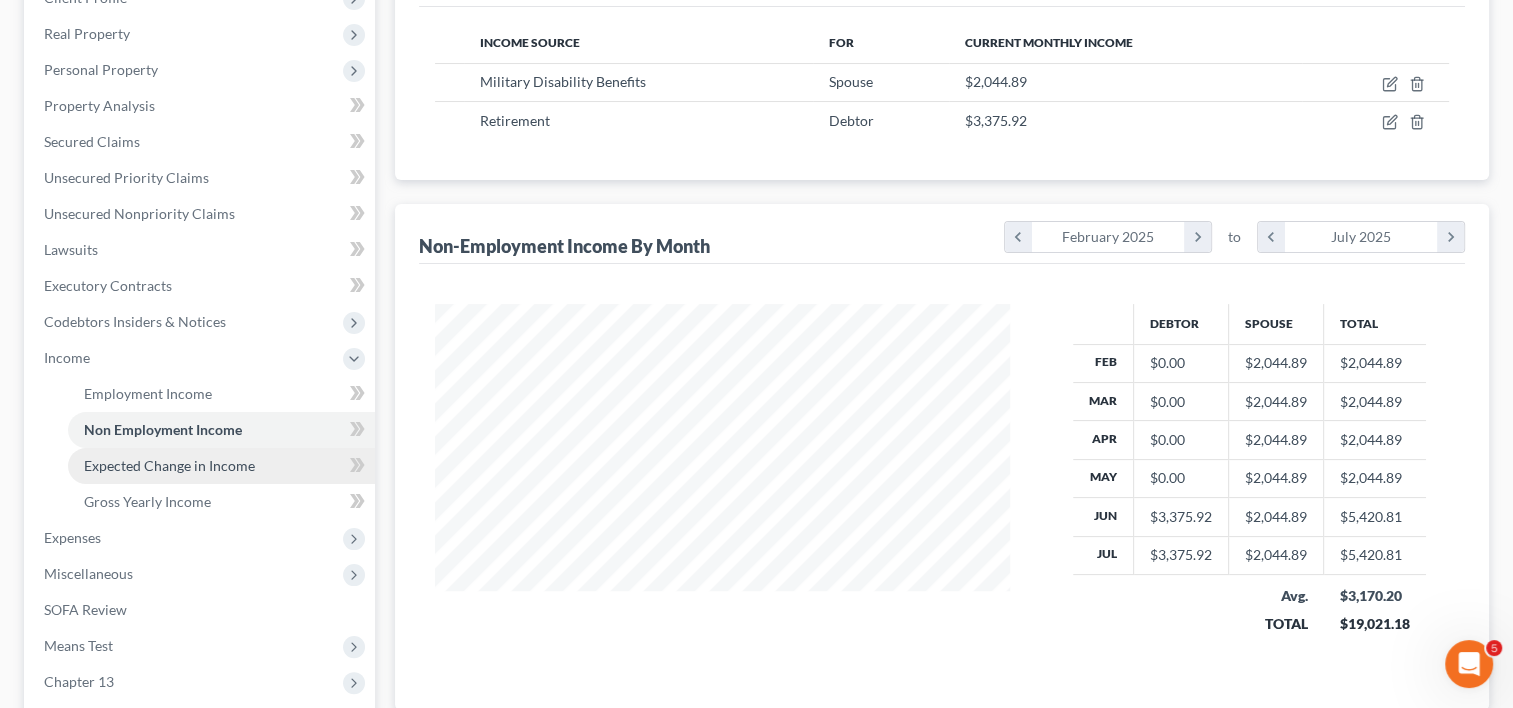 click on "Expected Change in Income" at bounding box center (169, 465) 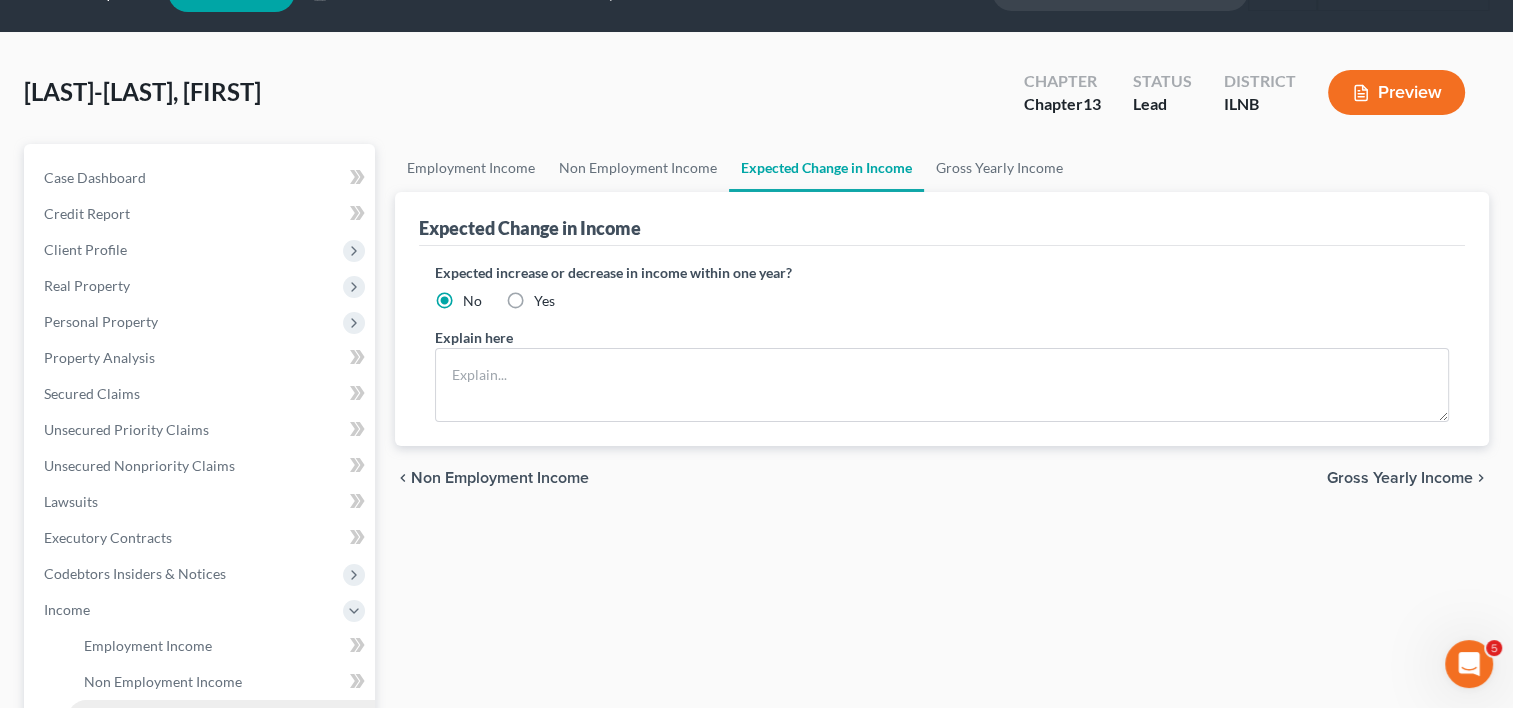 scroll, scrollTop: 0, scrollLeft: 0, axis: both 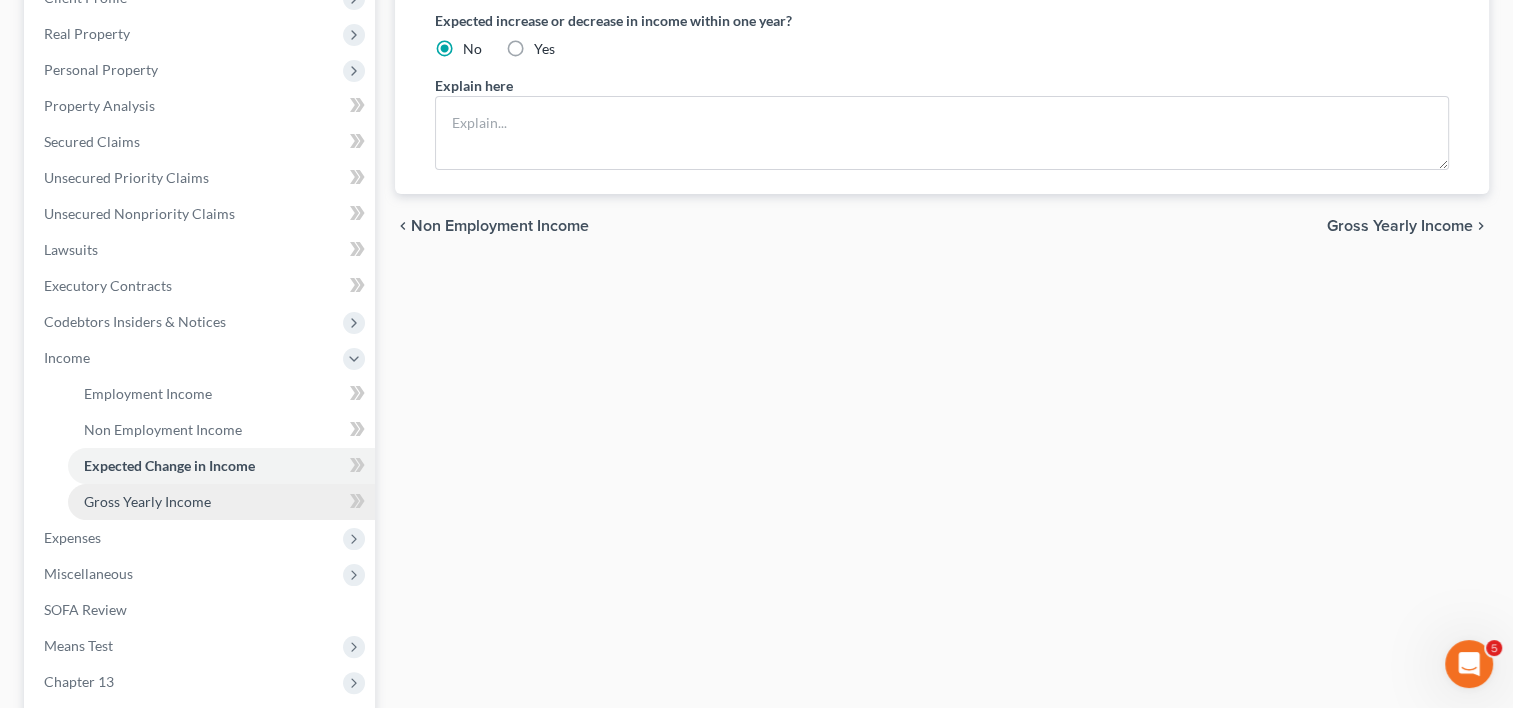 click on "Gross Yearly Income" at bounding box center (147, 501) 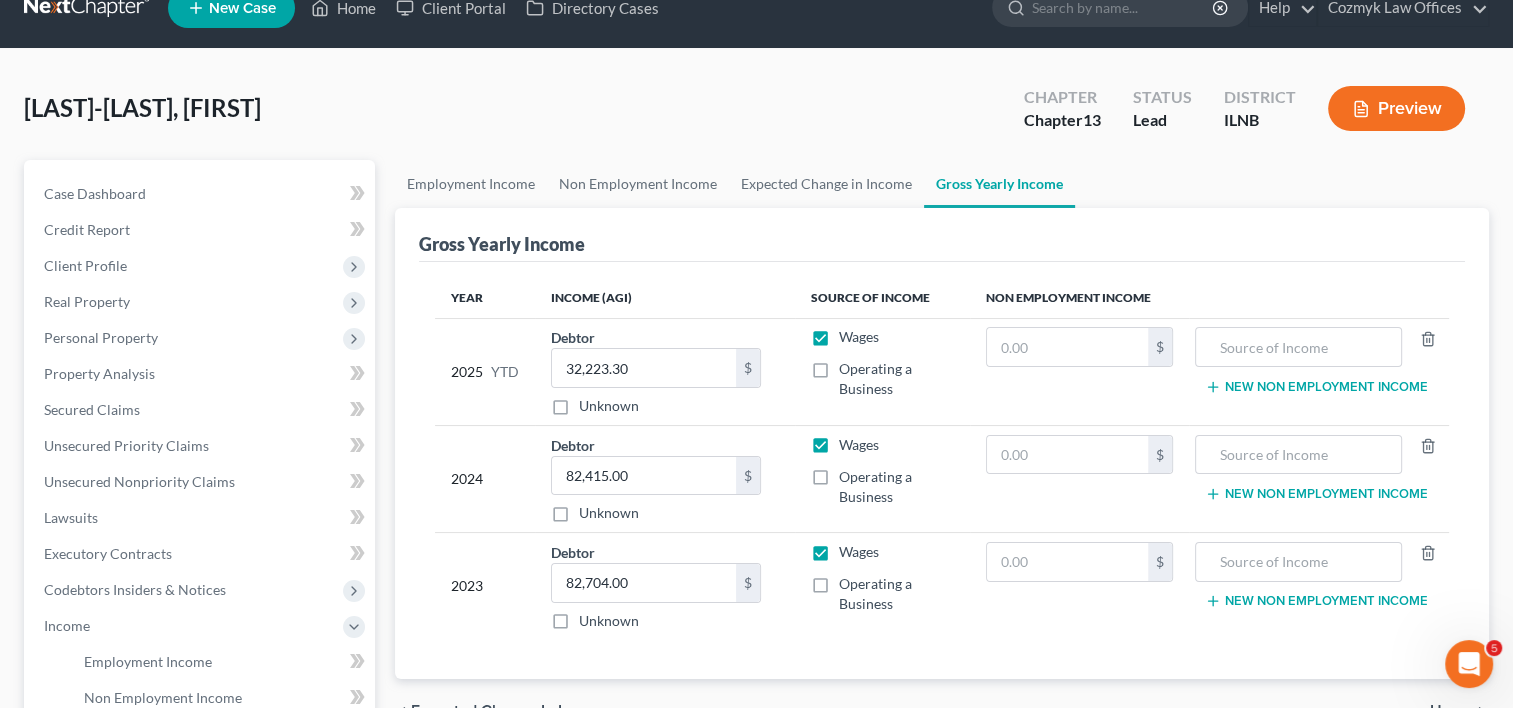 scroll, scrollTop: 0, scrollLeft: 0, axis: both 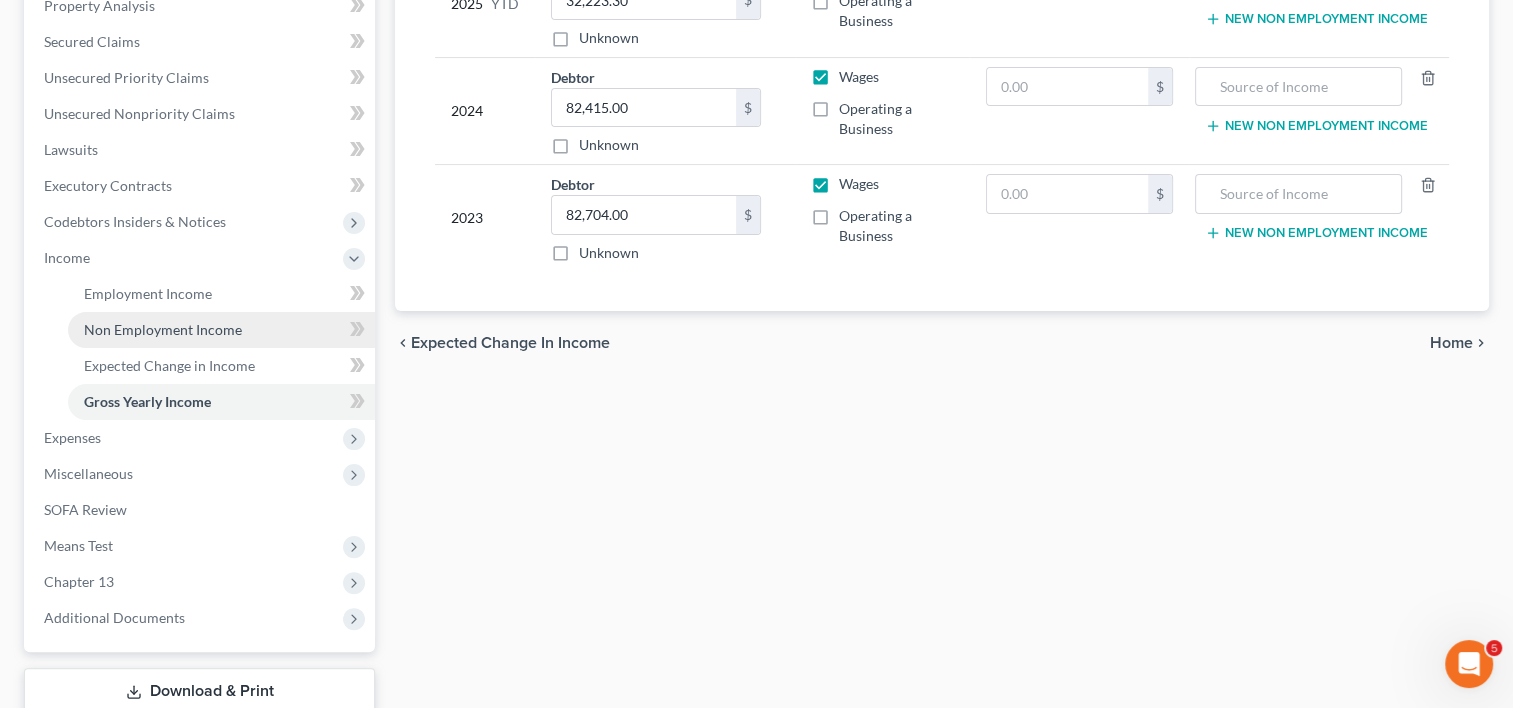 click on "Non Employment Income" at bounding box center (163, 329) 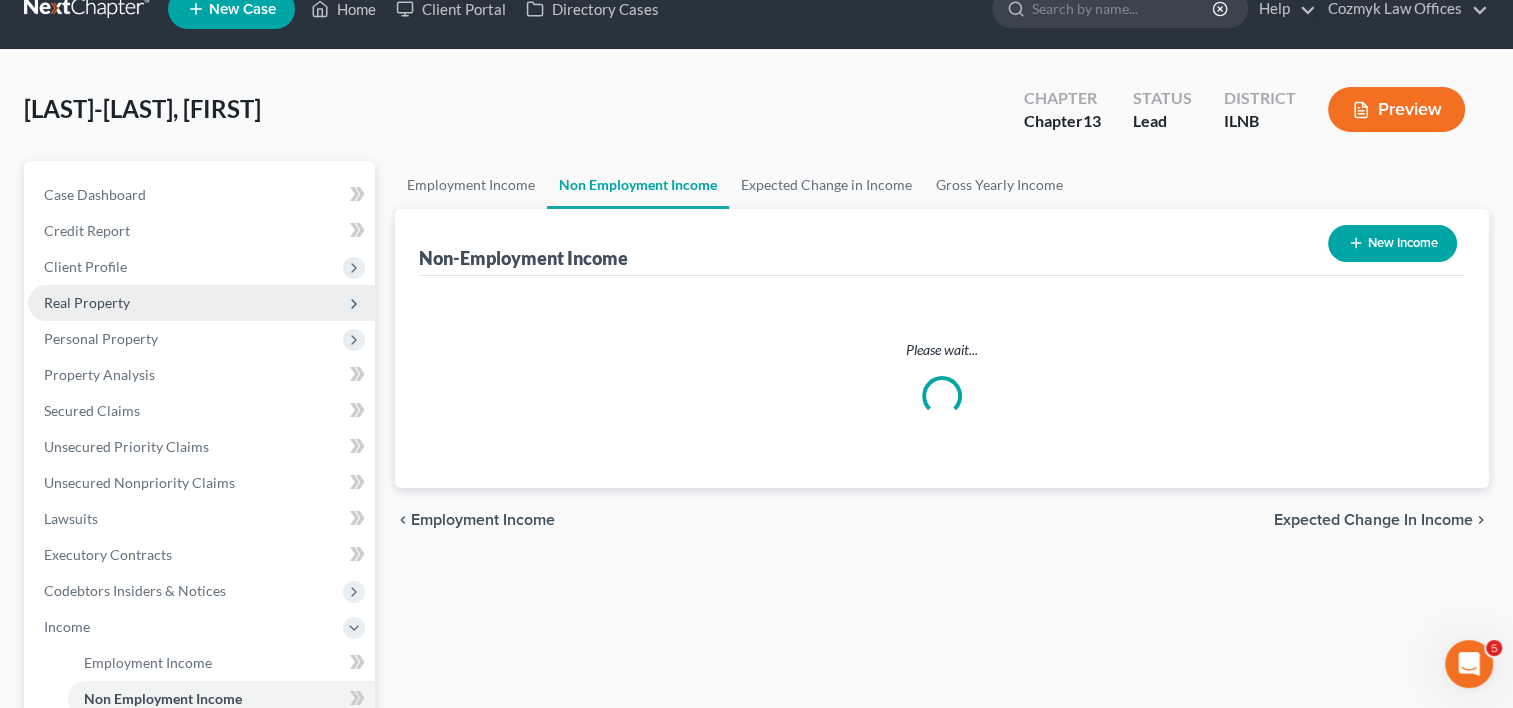 scroll, scrollTop: 0, scrollLeft: 0, axis: both 